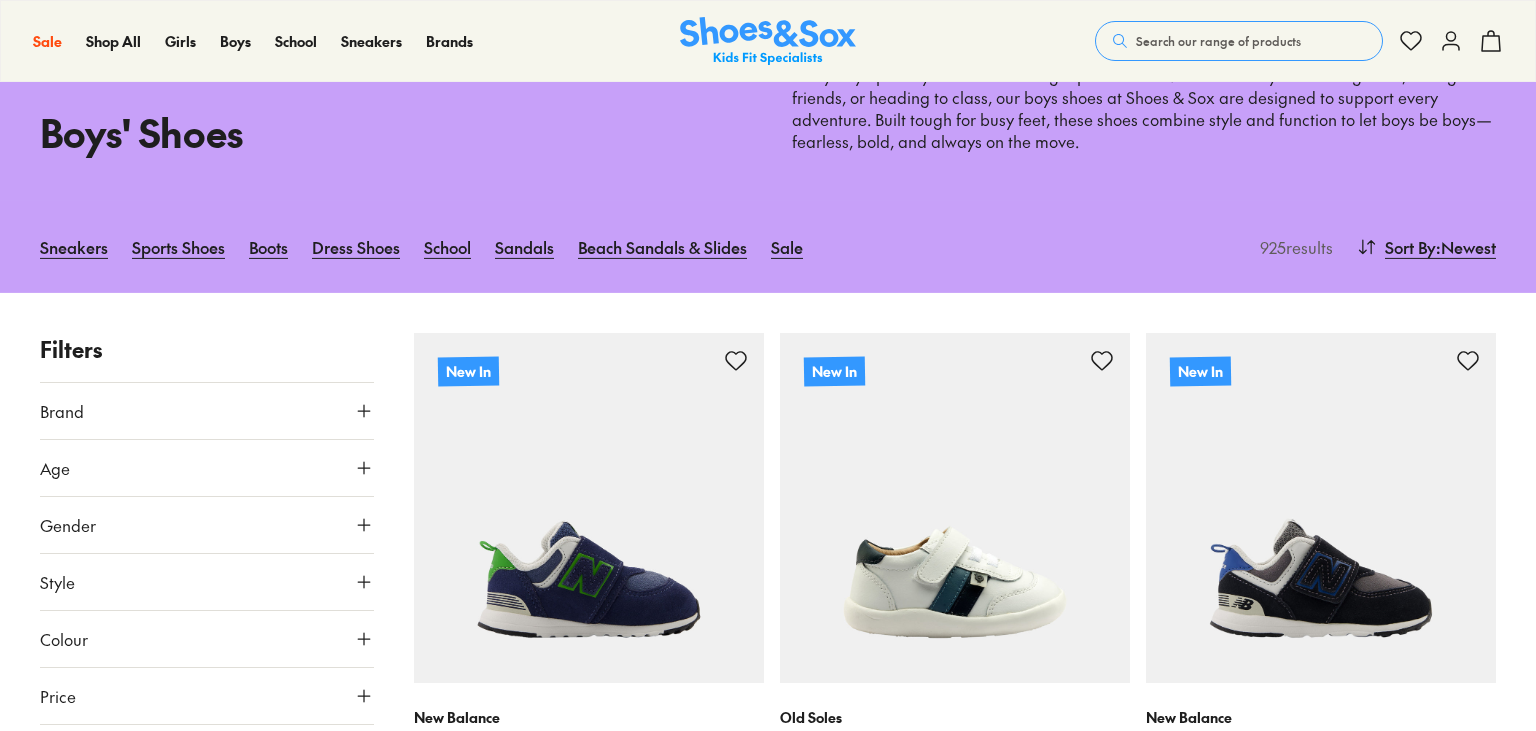 scroll, scrollTop: 739, scrollLeft: 0, axis: vertical 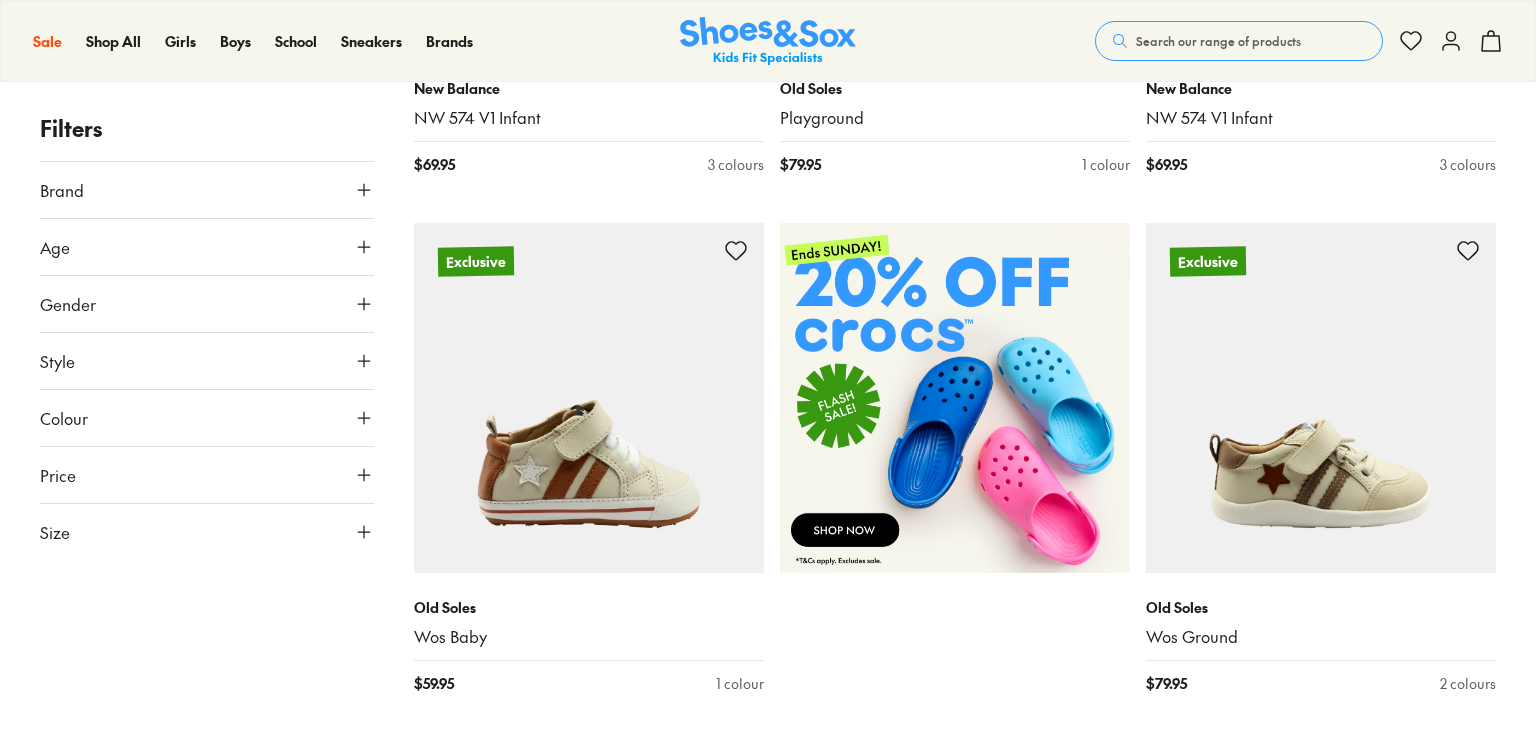 click 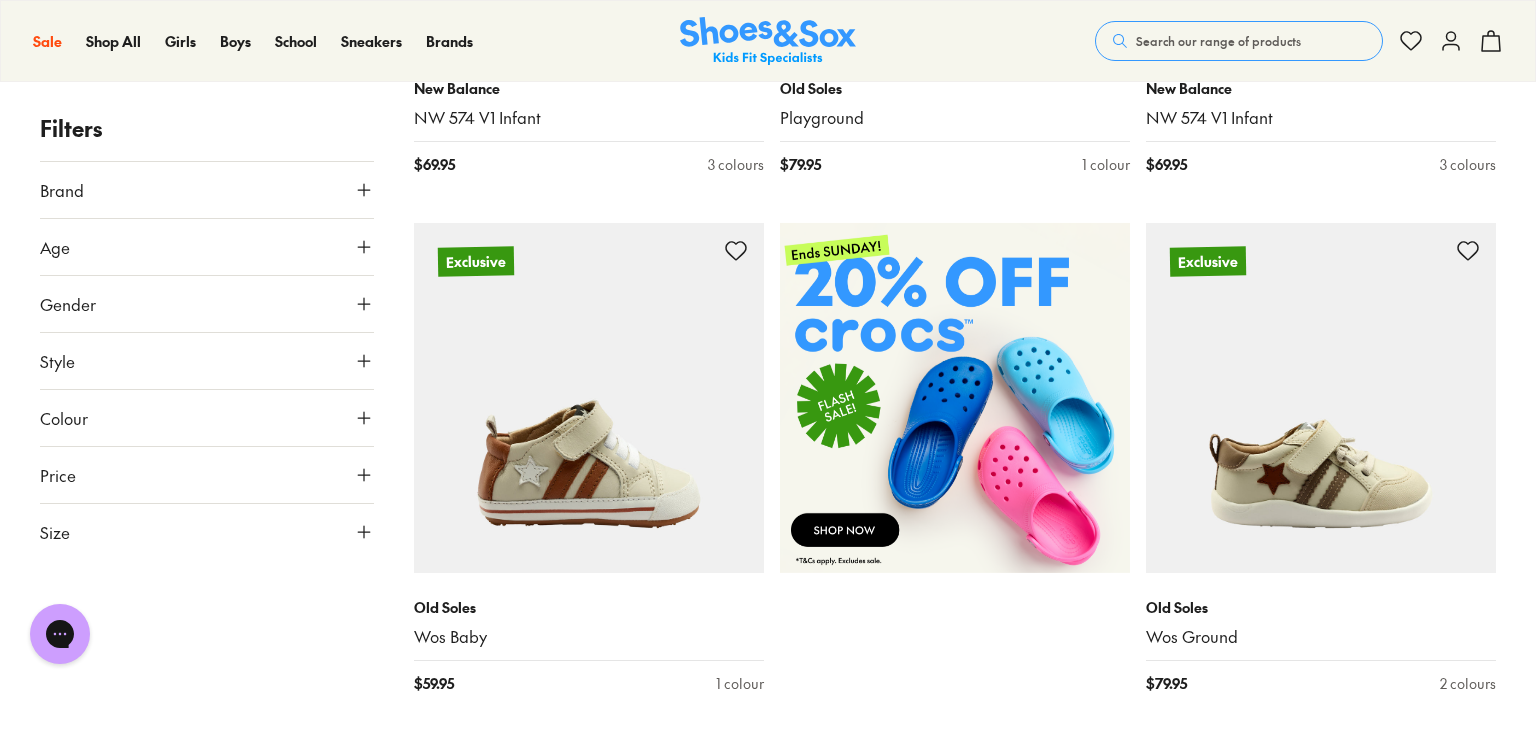 scroll, scrollTop: 0, scrollLeft: 0, axis: both 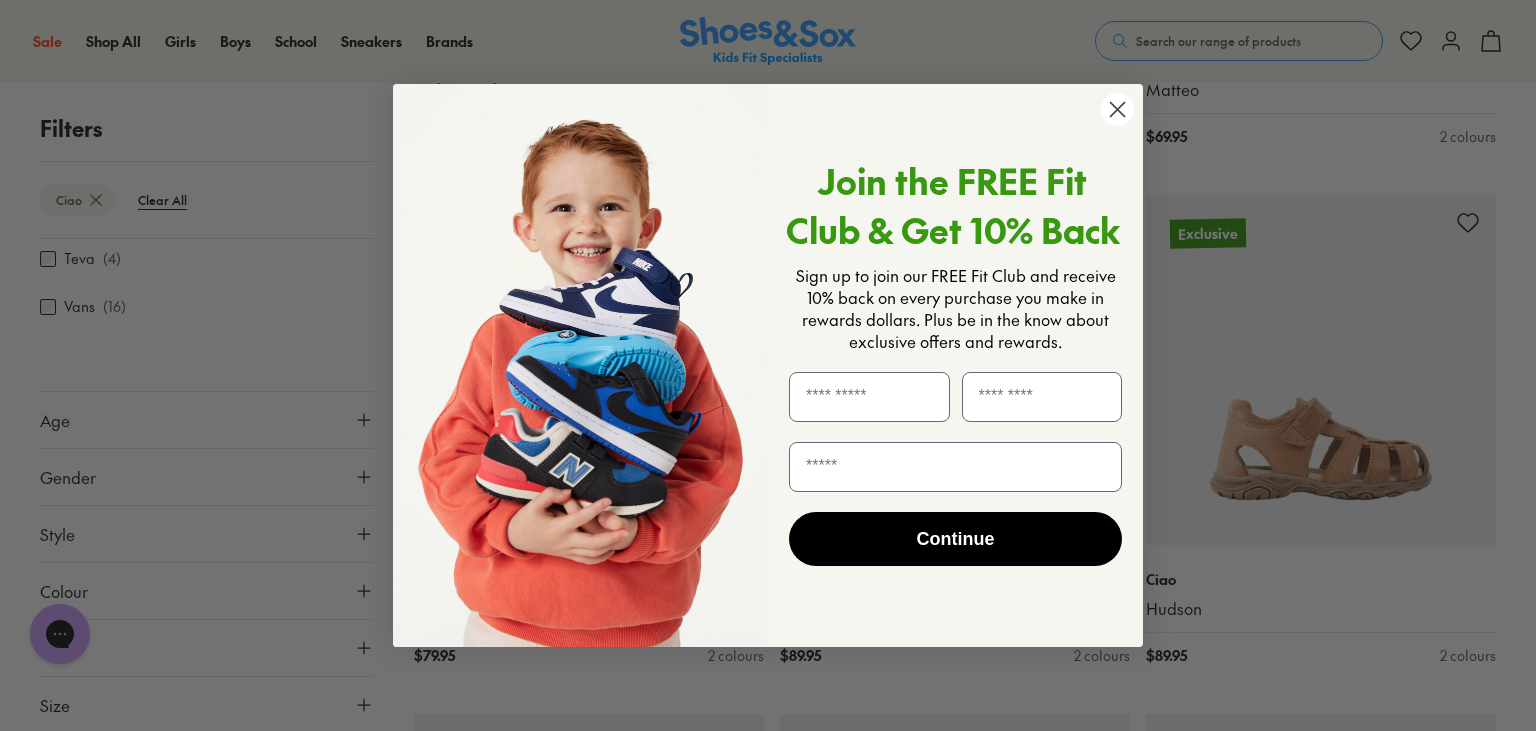 click 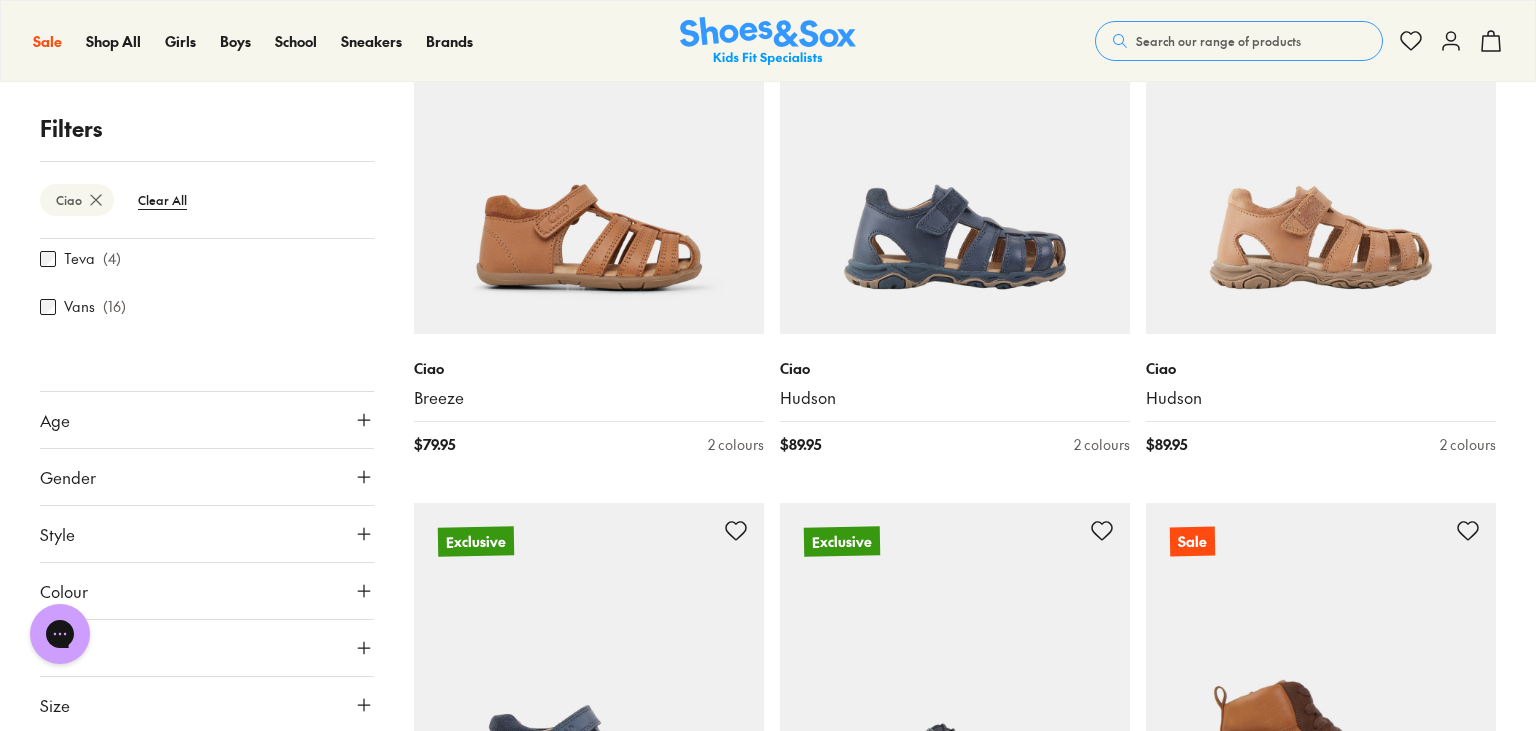 scroll, scrollTop: 2640, scrollLeft: 0, axis: vertical 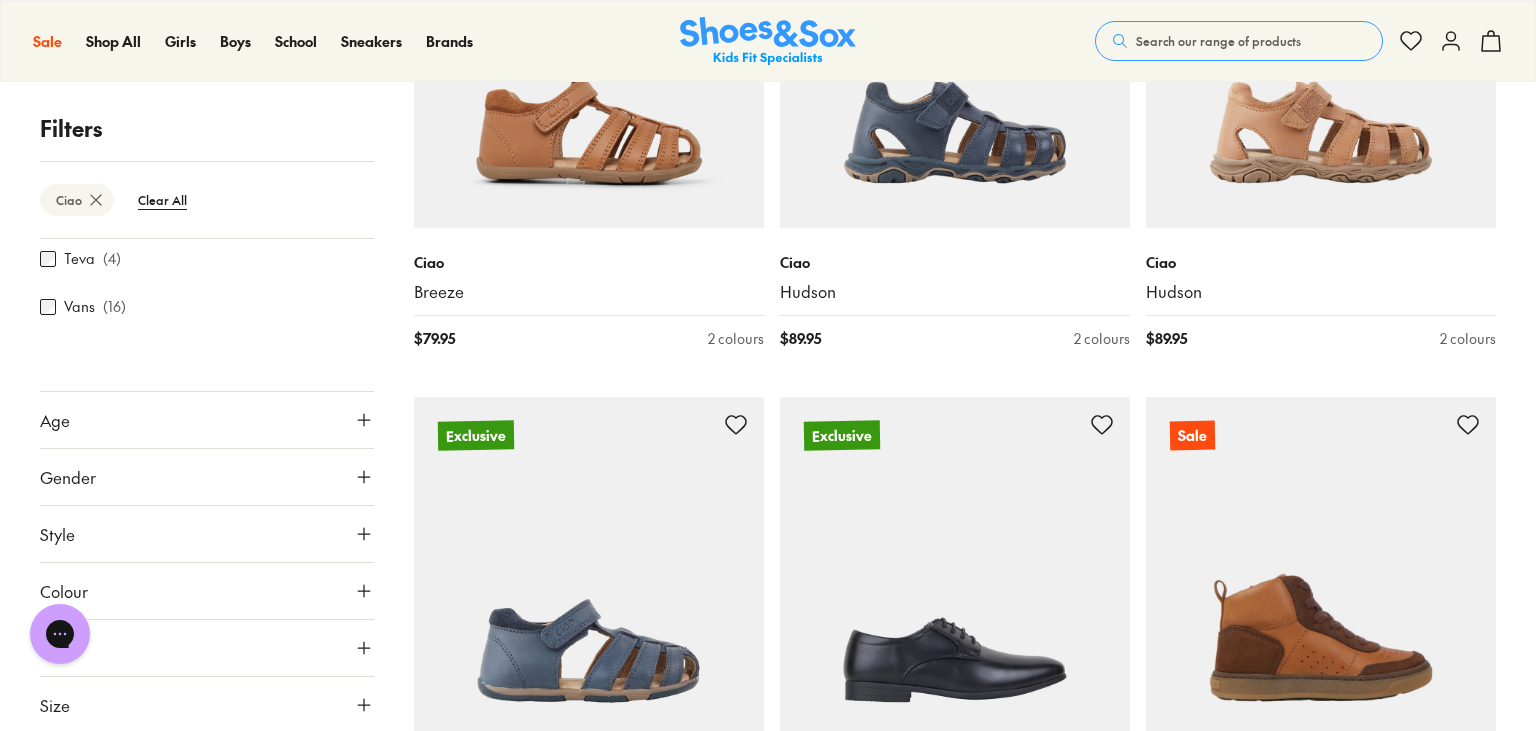 click on "Size" at bounding box center (55, 705) 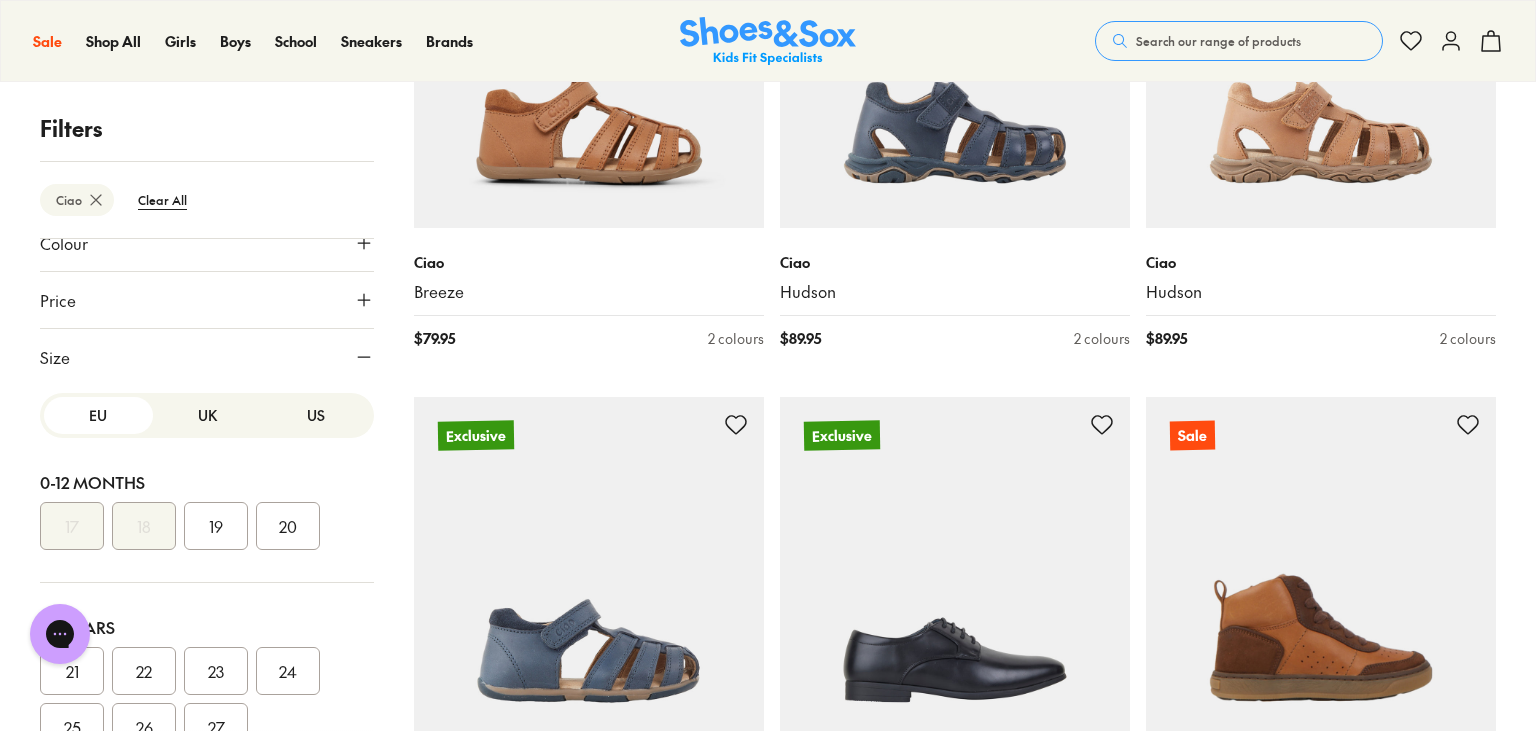 scroll, scrollTop: 672, scrollLeft: 0, axis: vertical 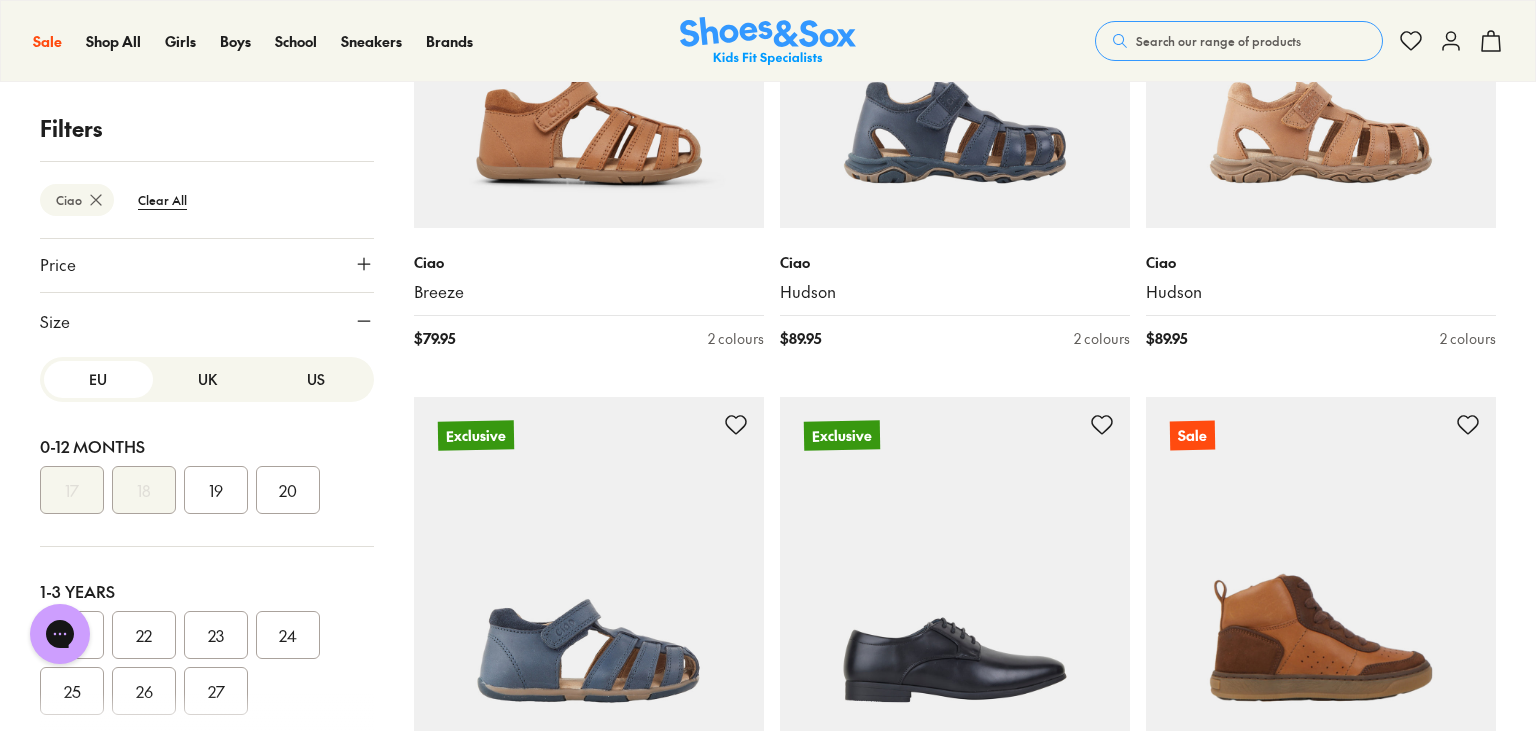 click on "UK" at bounding box center [207, 379] 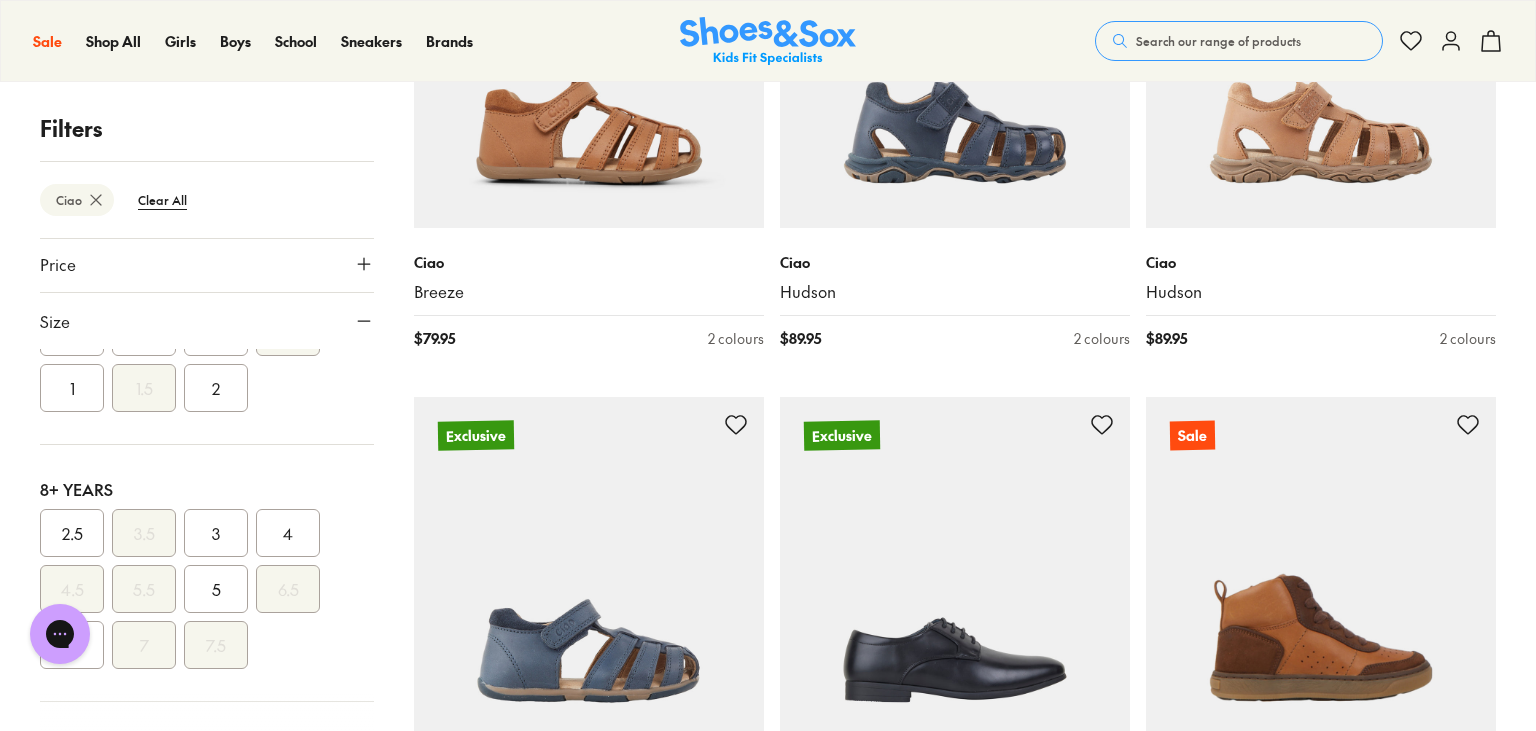 scroll, scrollTop: 806, scrollLeft: 0, axis: vertical 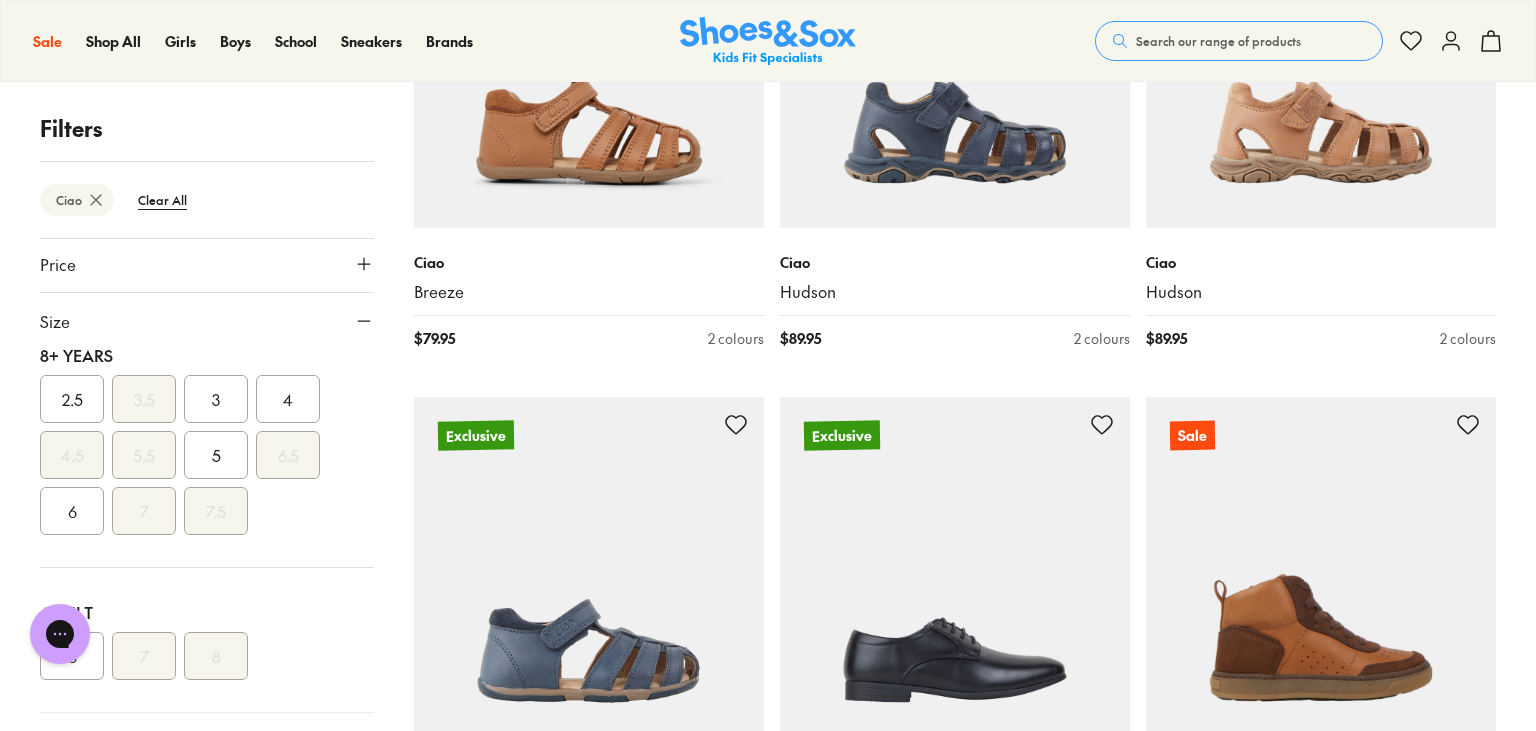 click on "6" at bounding box center (72, 511) 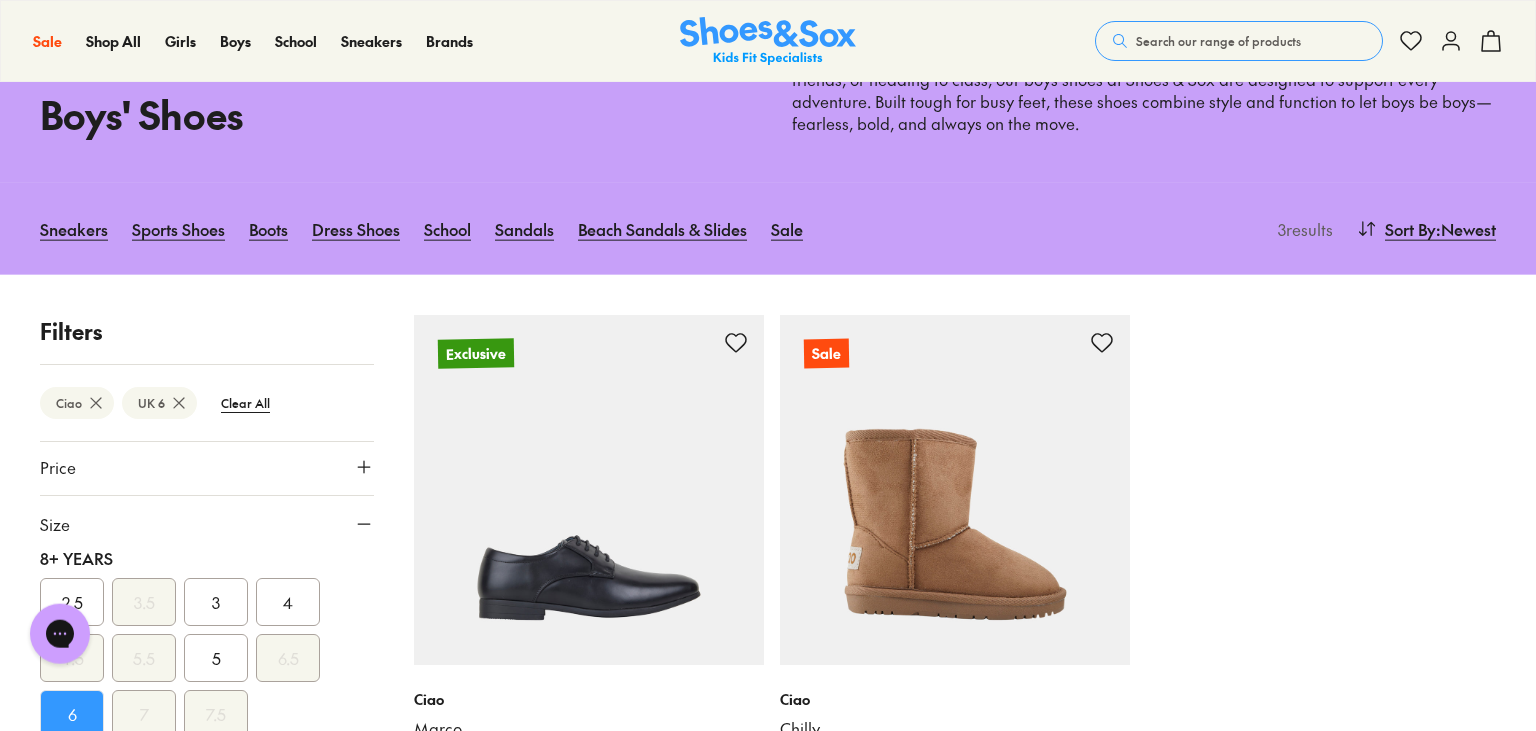 scroll, scrollTop: 316, scrollLeft: 0, axis: vertical 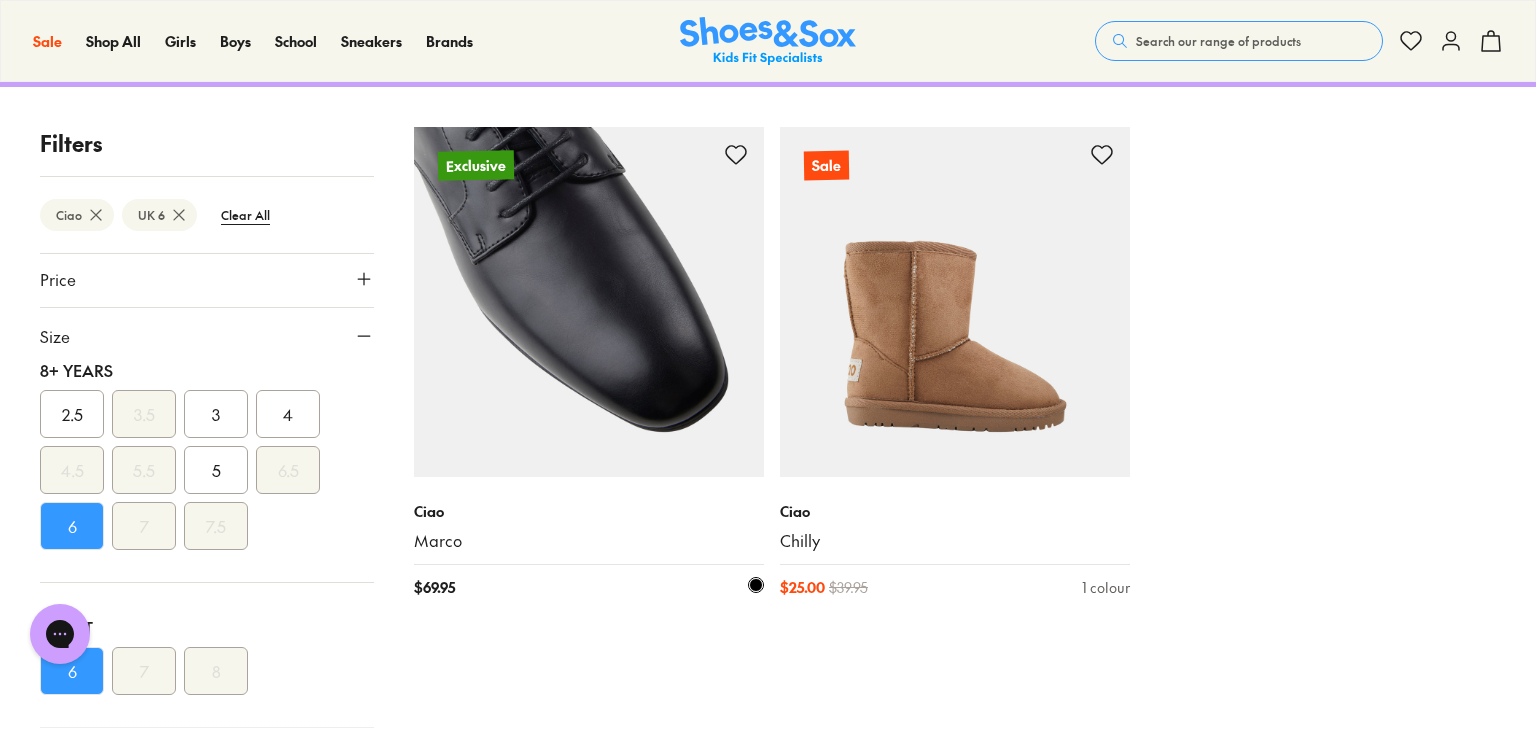 click at bounding box center [589, 302] 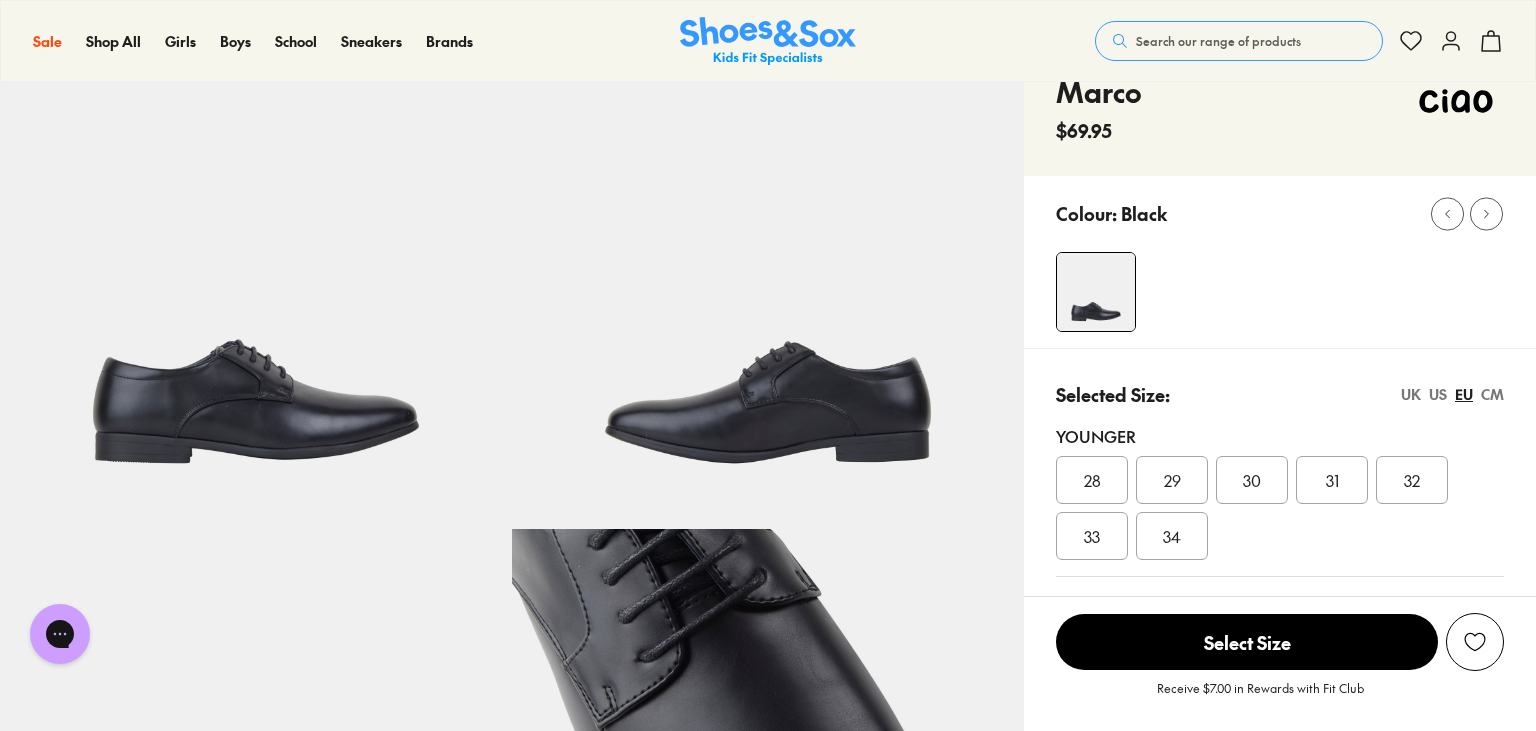 scroll, scrollTop: 0, scrollLeft: 0, axis: both 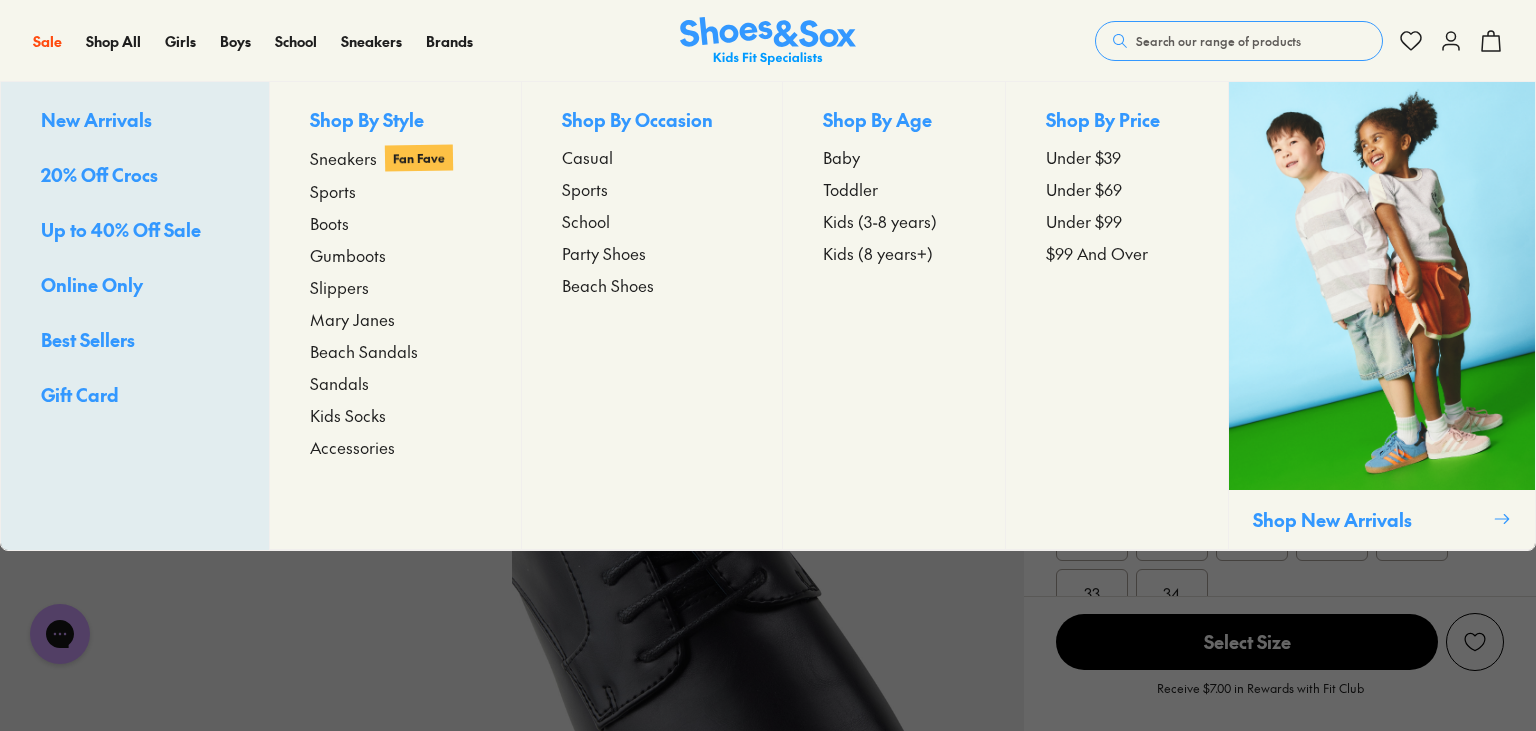 select on "*" 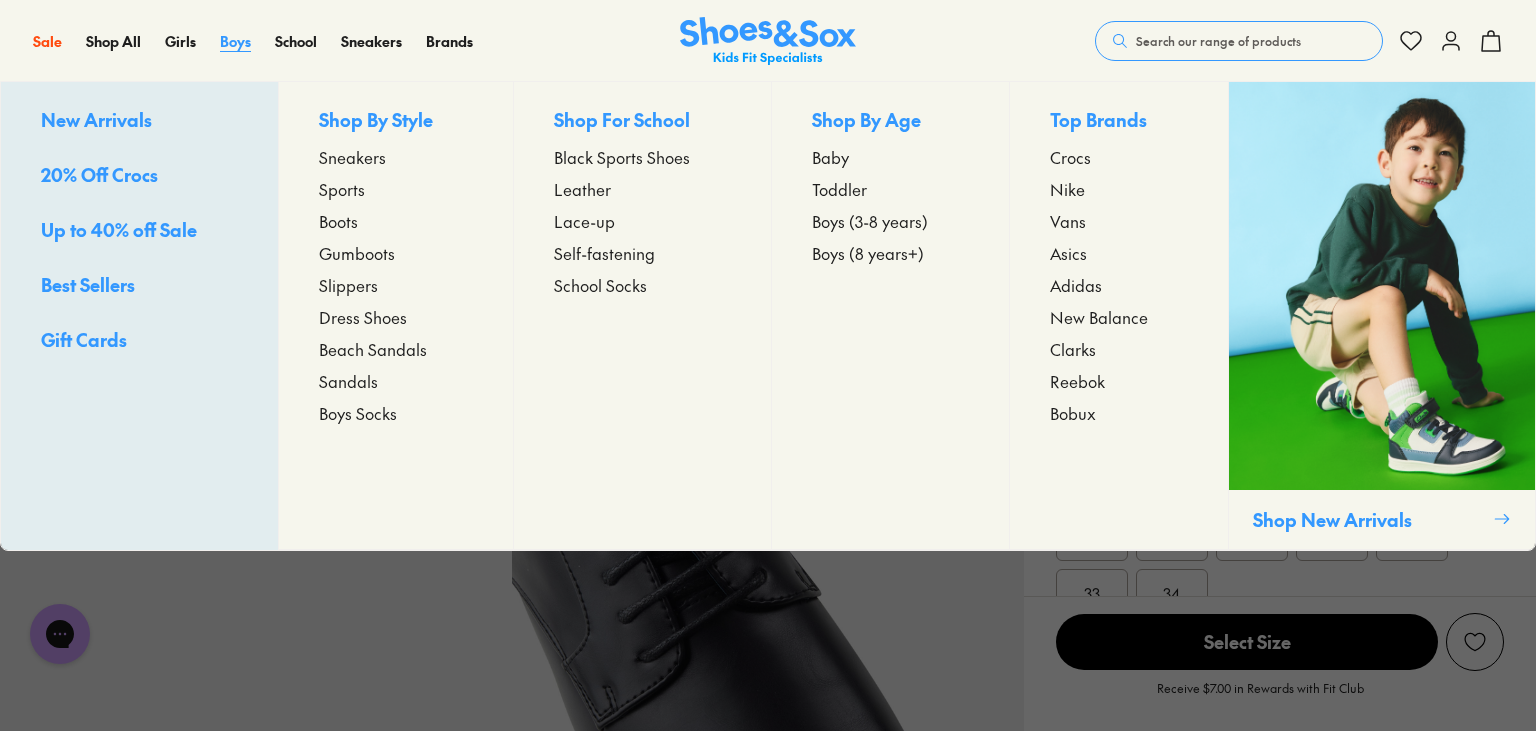 click on "Boys" at bounding box center [235, 41] 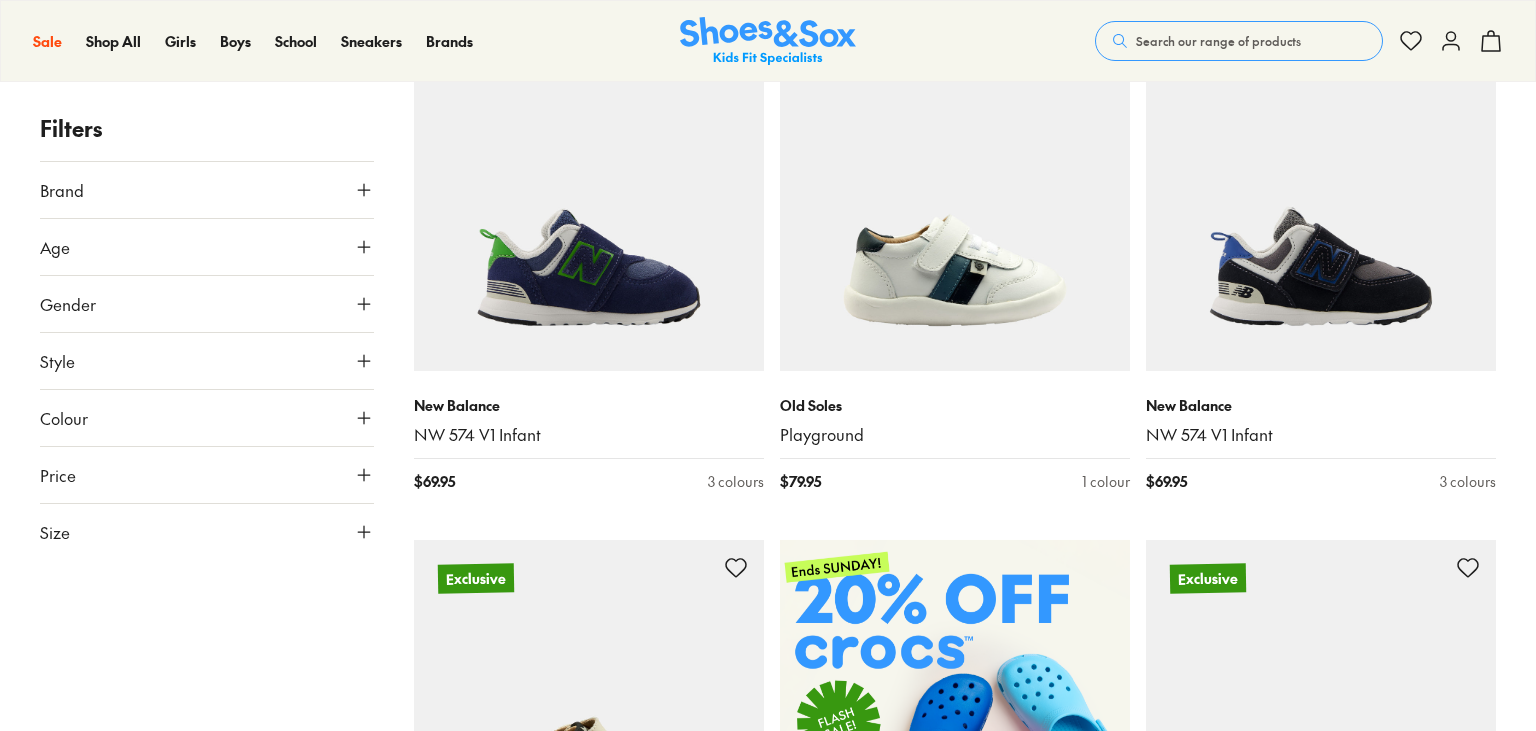 scroll, scrollTop: 422, scrollLeft: 0, axis: vertical 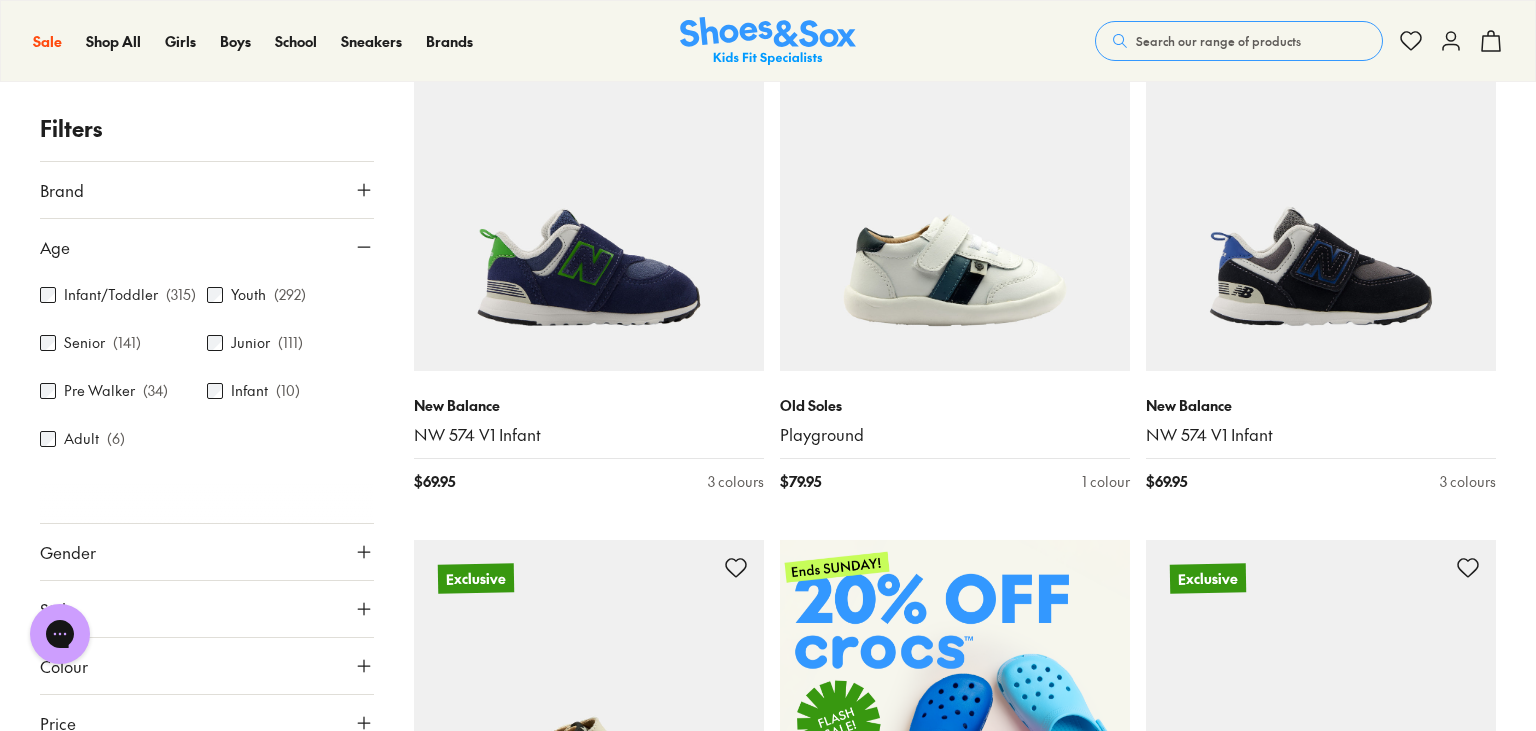 click on "Age" at bounding box center (207, 247) 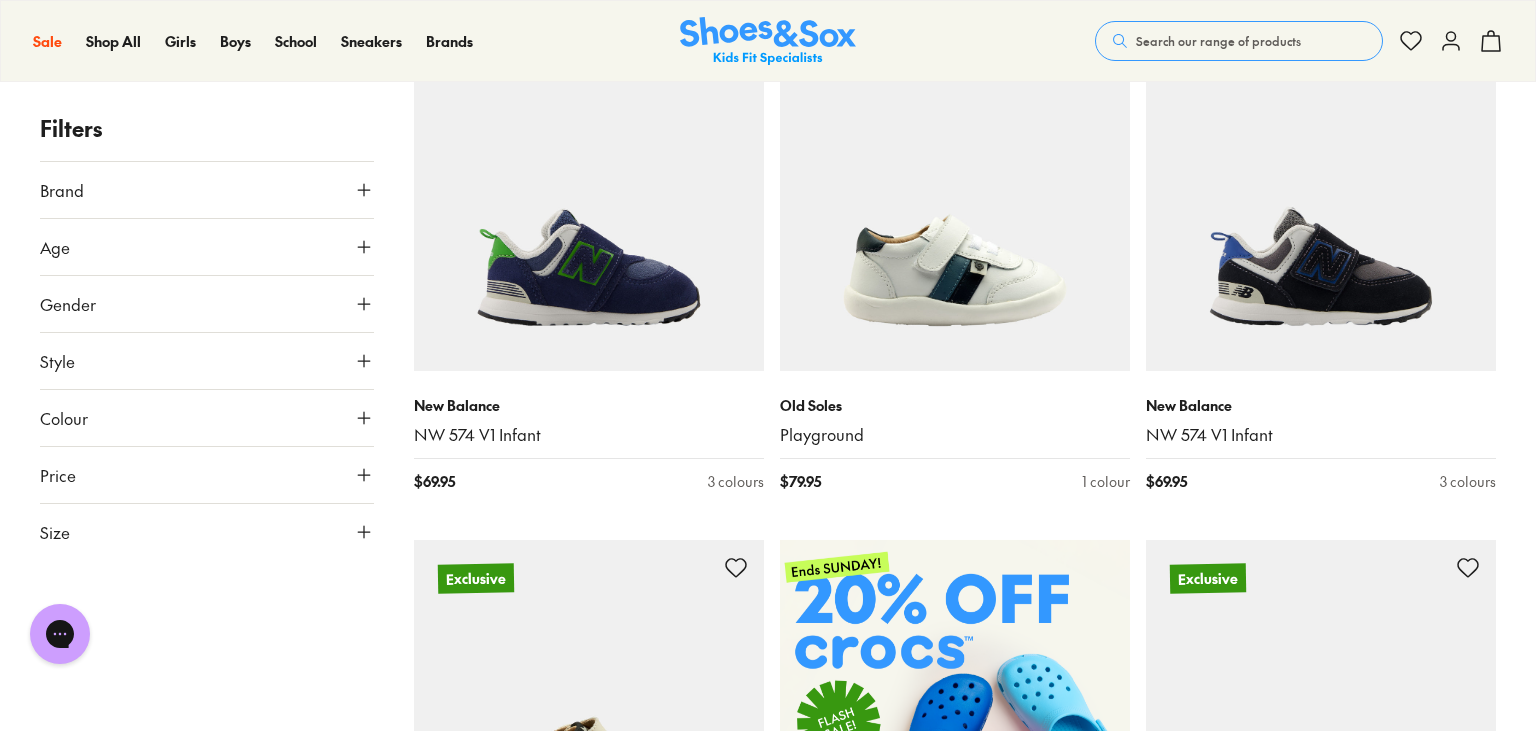 click on "Style" at bounding box center (207, 361) 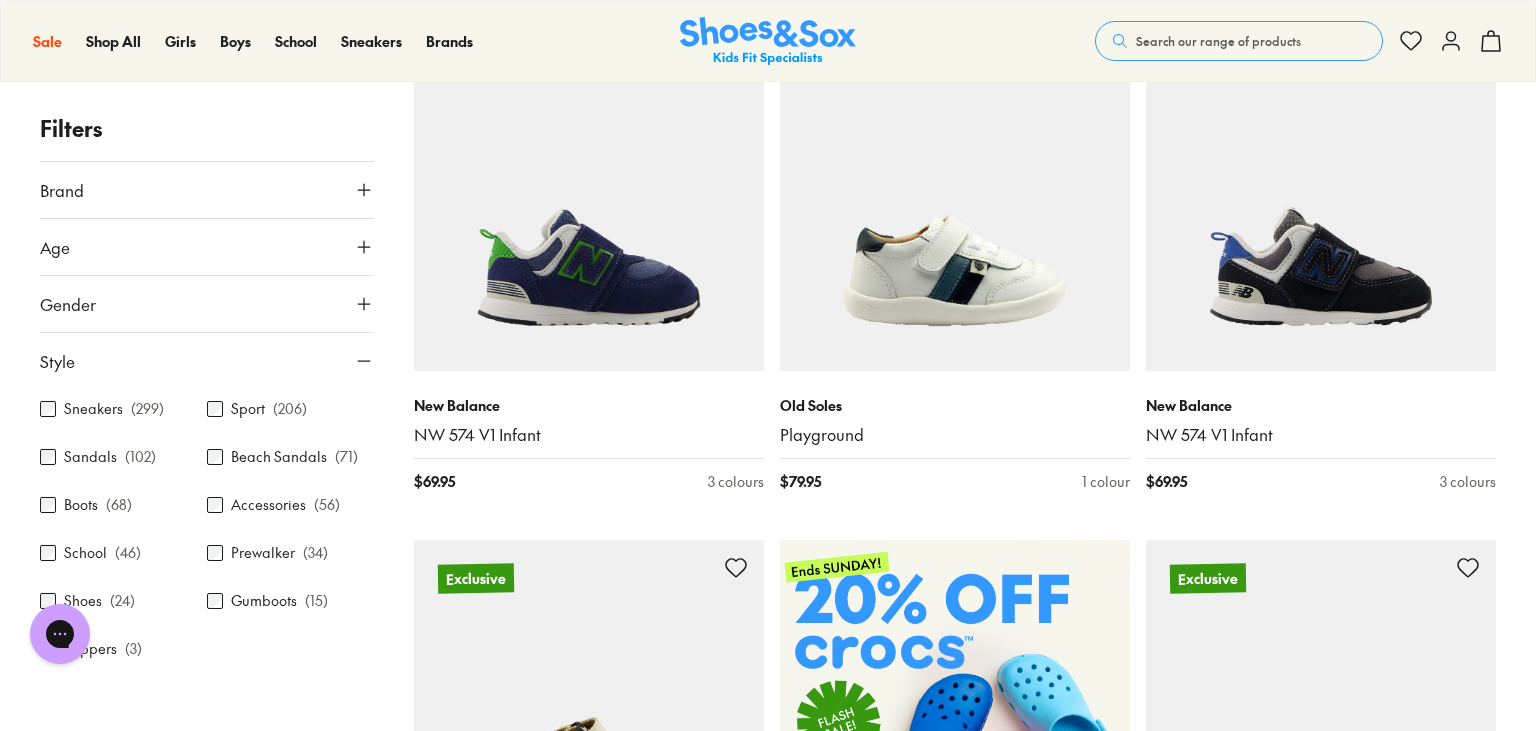 click on "Style" at bounding box center (207, 361) 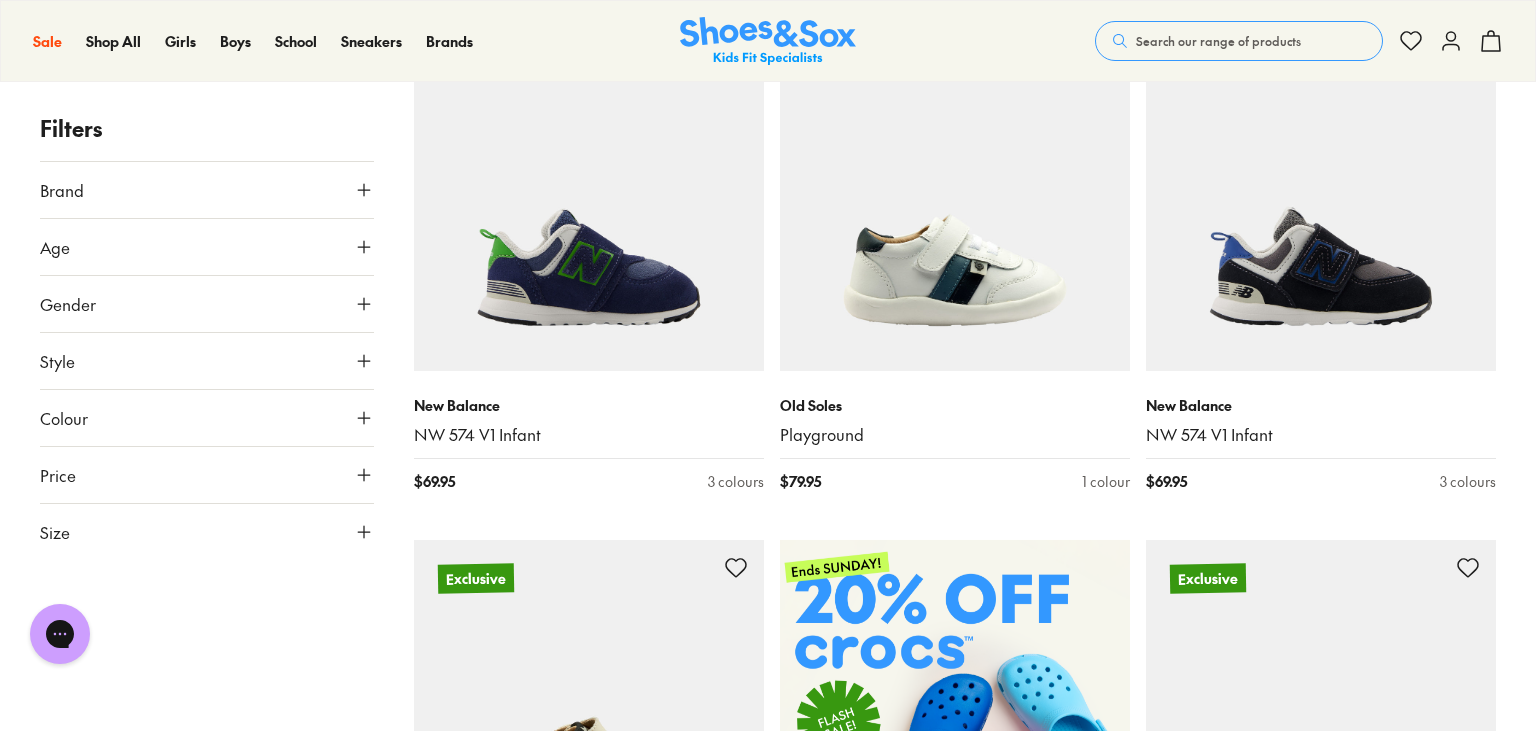 click on "Brand" at bounding box center [207, 190] 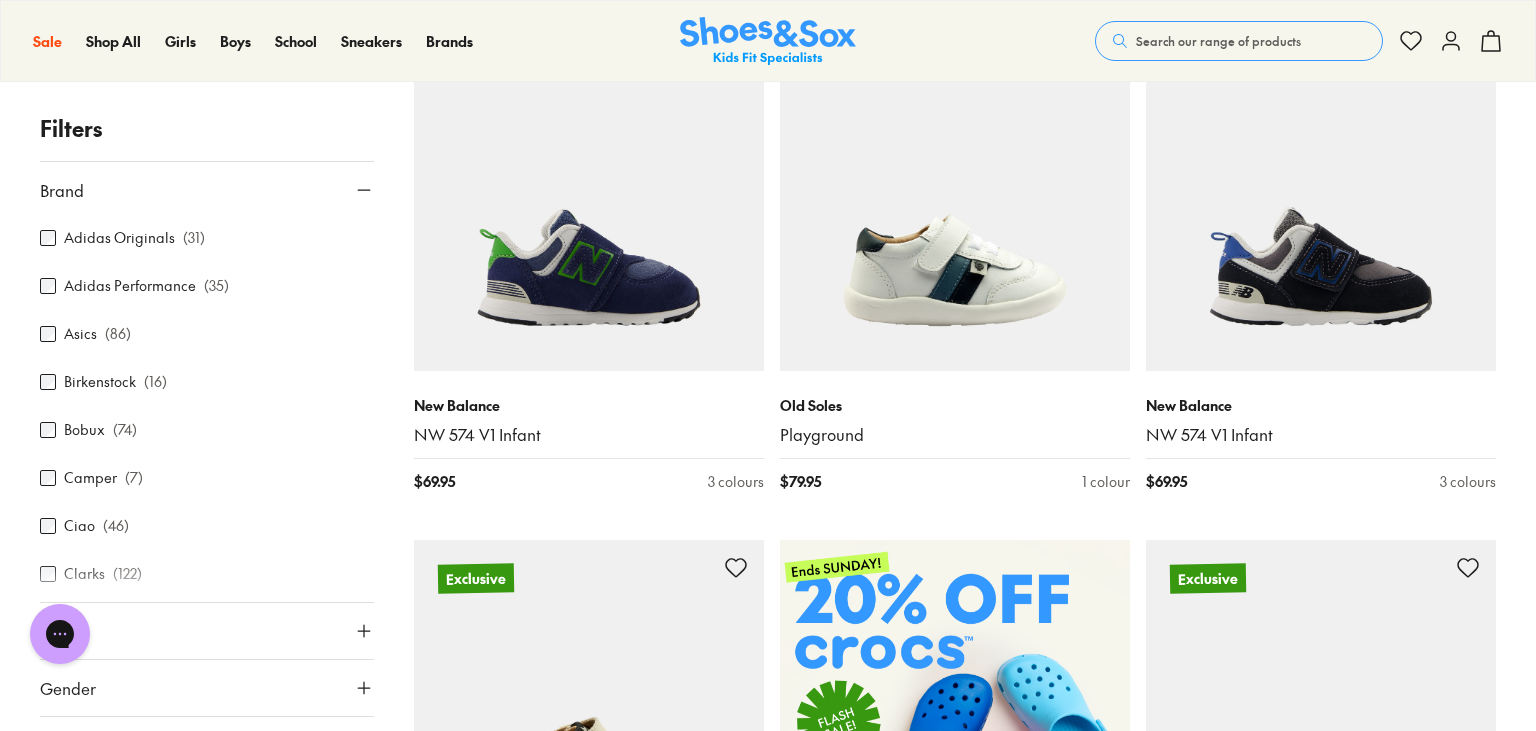 click on "Ciao ( 46 )" at bounding box center [207, 526] 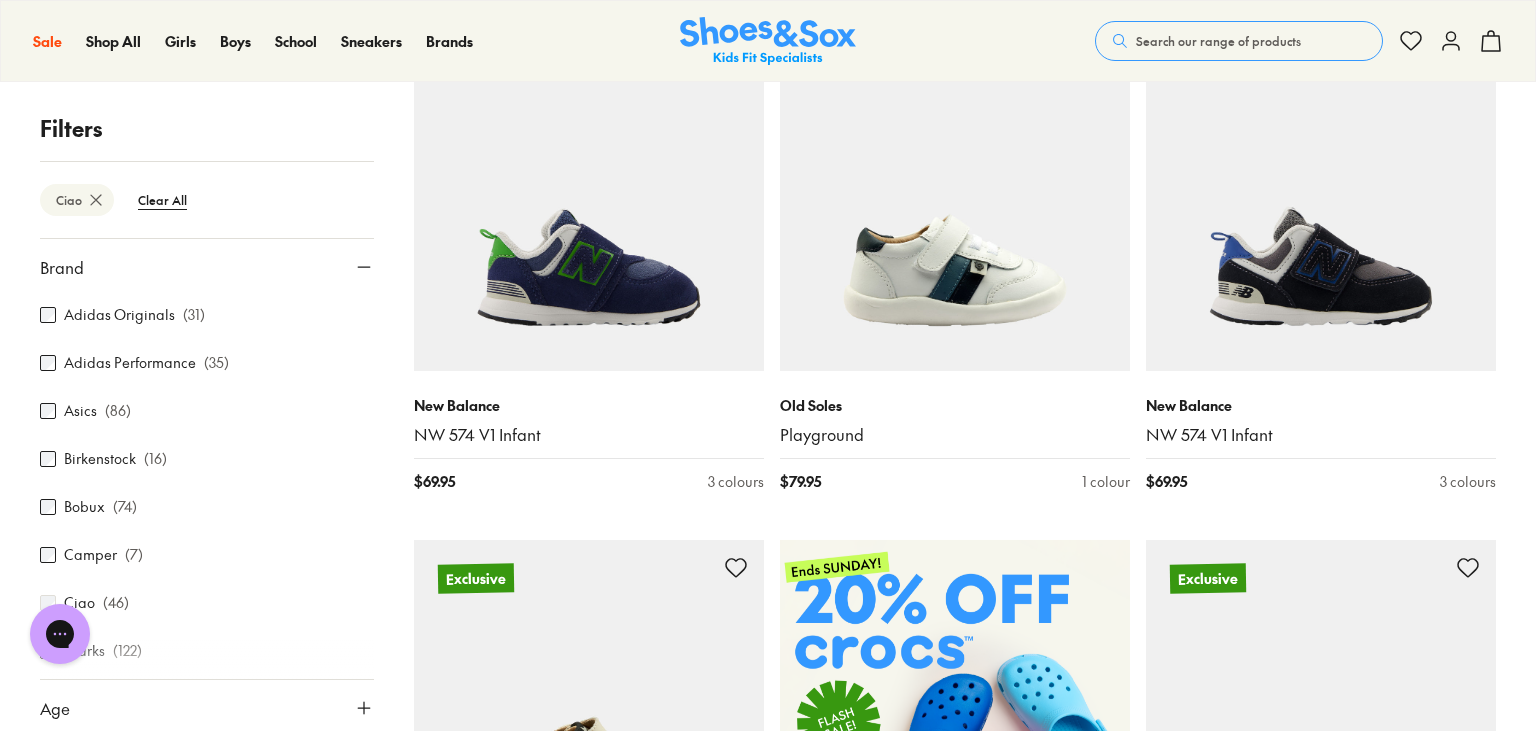 scroll, scrollTop: 303, scrollLeft: 0, axis: vertical 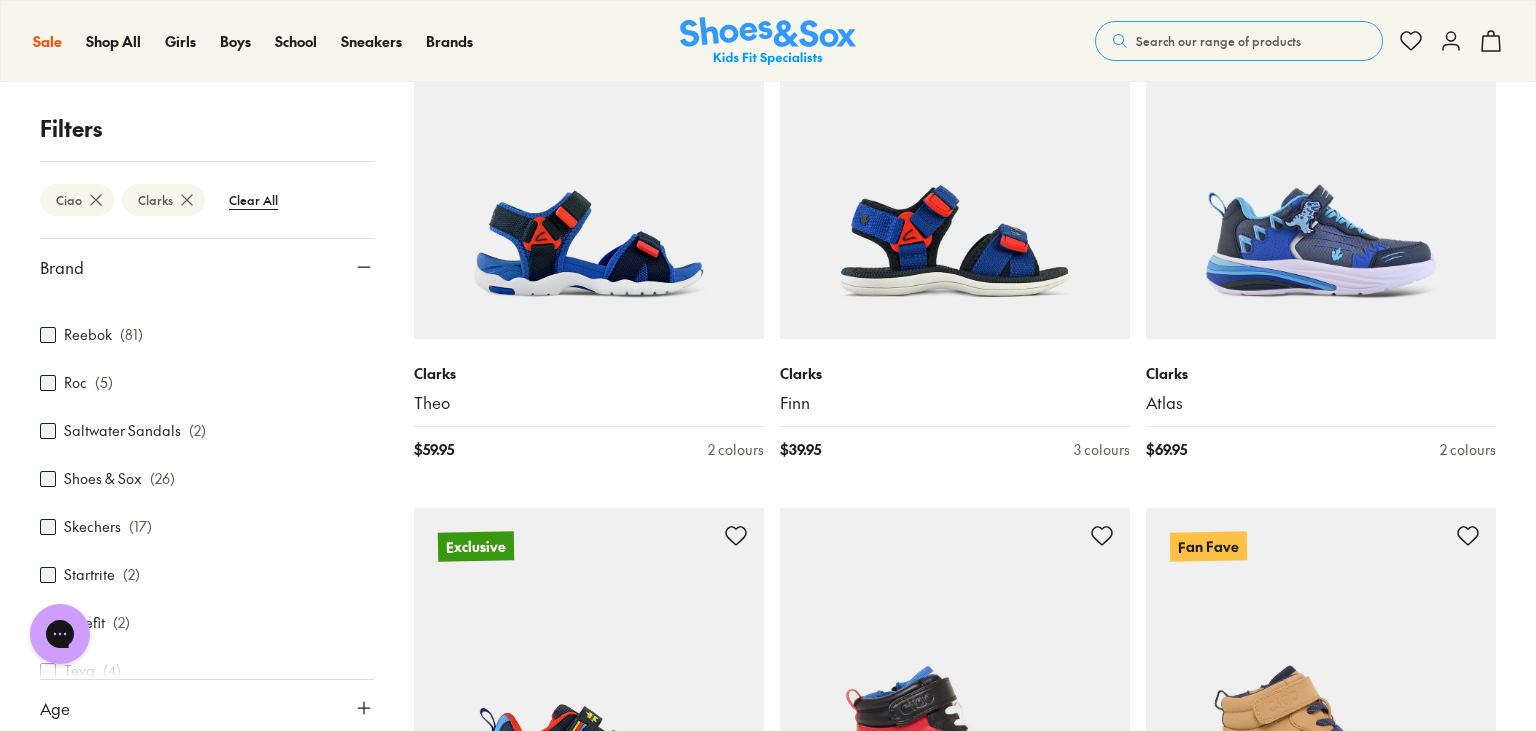click on "Filters Ciao   Clarks   Clear All Brand Adidas Originals ( 31 ) Adidas Performance ( 35 ) Asics ( 86 ) Birkenstock ( 16 ) Bobux ( 74 ) Camper ( 7 ) Ciao ( 46 ) Clarks ( 122 ) Converse ( 30 ) Crocs ( 40 ) Happy Socks ( 9 ) Harrison ( 9 ) Jett Jones ( 9 ) Kicks ( 14 ) Native ( 1 ) New Balance ( 57 ) Nike ( 139 ) Old Soles ( 24 ) Pablosky ( 12 ) Puma ( 8 ) Reebok ( 81 ) Roc ( 5 ) Saltwater Sandals ( 2 ) Shoes & Sox ( 26 ) Skechers ( 17 ) Startrite ( 2 ) Surefit ( 2 ) Teva ( 4 ) Vans ( 16 ) Age Infant/Toddler ( 68 ) Youth ( 23 ) Senior ( 12 ) Junior ( 61 ) Pre Walker ( 4 ) Infant Adult Gender All Boys Unisex Style Sneakers ( 28 ) Sport Sandals ( 26 ) Beach Sandals ( 20 ) Boots ( 34 ) Accessories ( 2 ) School ( 29 ) Prewalker ( 4 ) Shoes ( 7 ) Gumboots ( 15 ) Slippers ( 3 ) Colour Black ( 27 ) White ( 10 ) Navy ( 40 ) Blue ( 22 ) Grey ( 6 ) Brown ( 22 ) Beige Red ( 2 ) Neutrals ( 20 ) Multi Colour ( 3 ) Green ( 2 ) Purple ( 5 ) Light Blue ( 1 ) Pink ( 5 ) Yellow Orange Silver ( 1 ) Price Min $ 5 Max $ 200 Size EU" at bounding box center (207, 237) 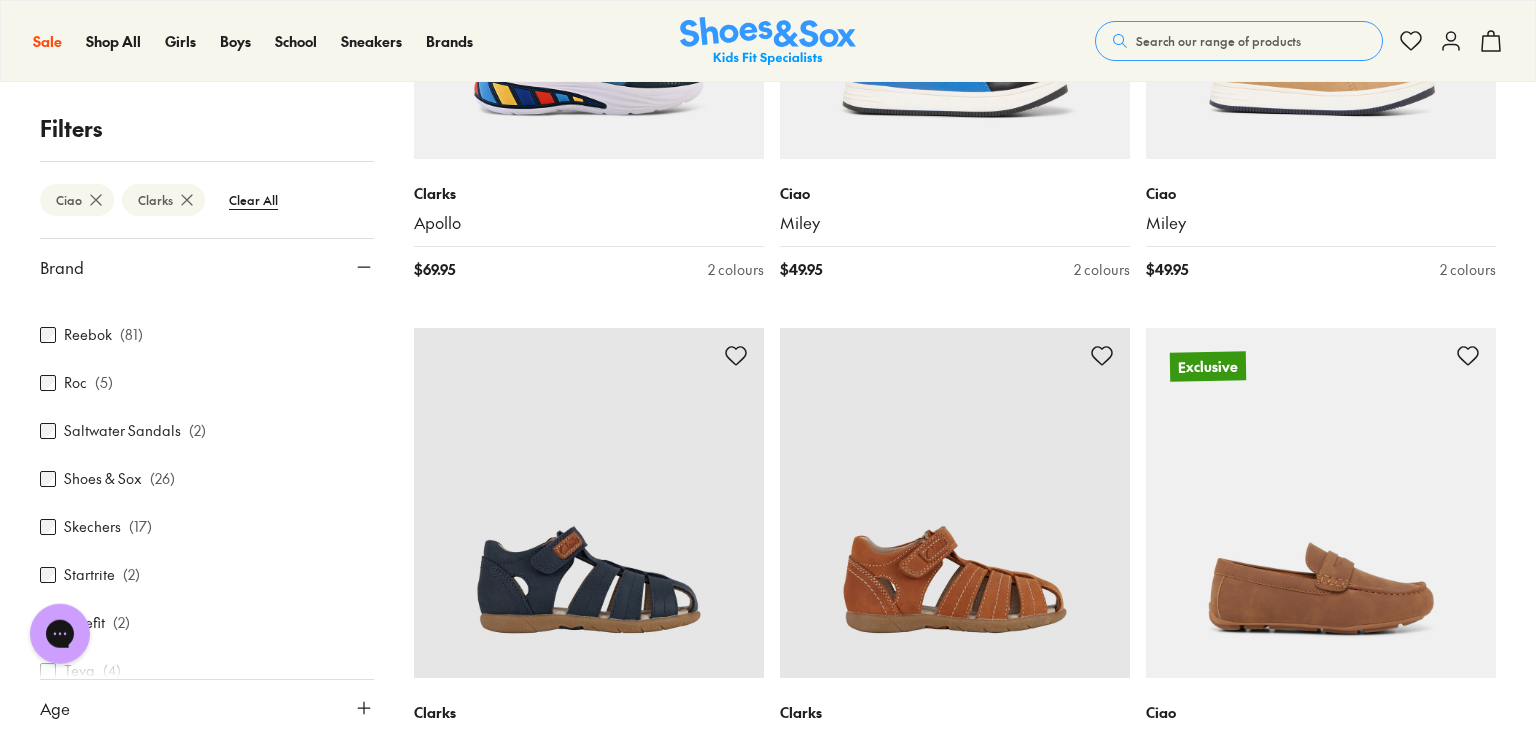 scroll, scrollTop: 3788, scrollLeft: 0, axis: vertical 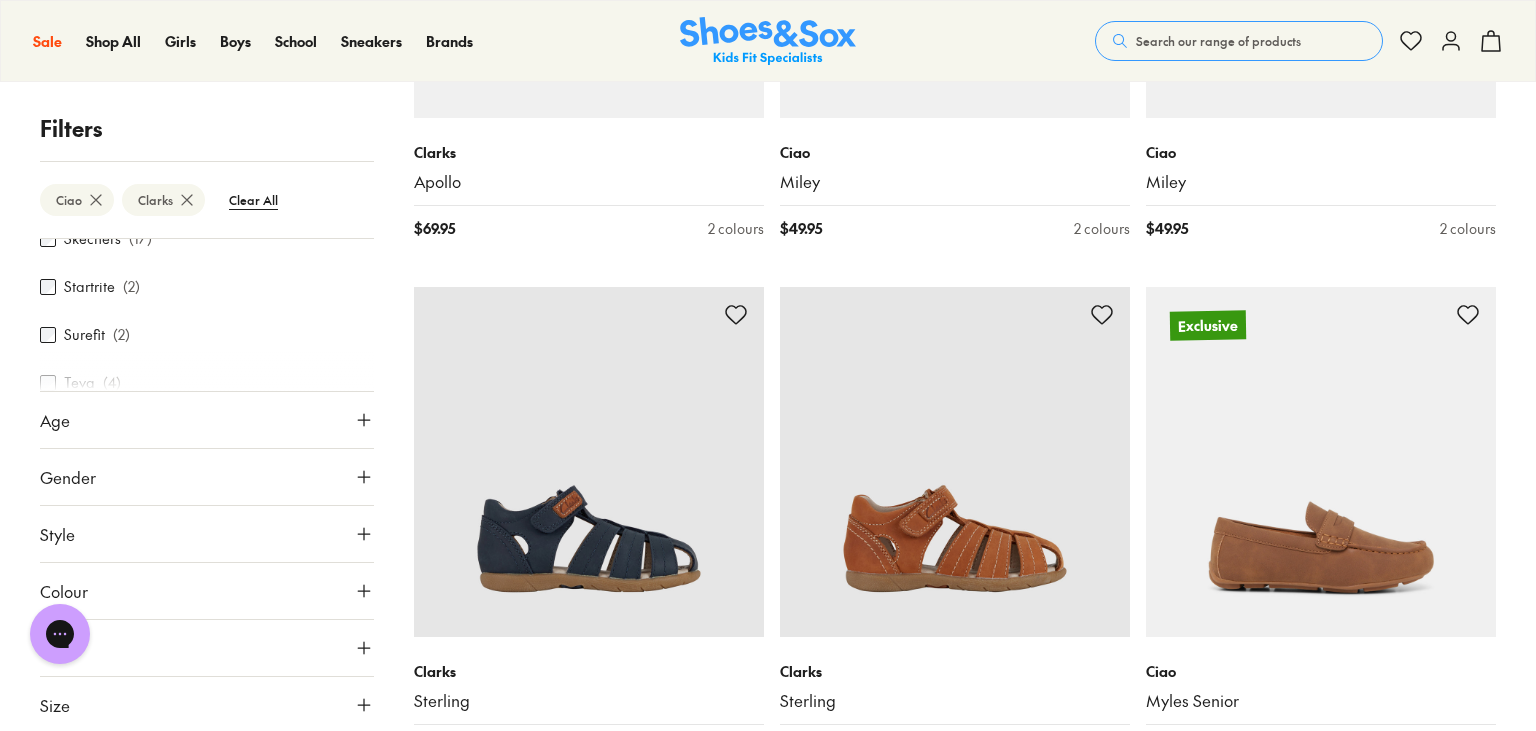 click 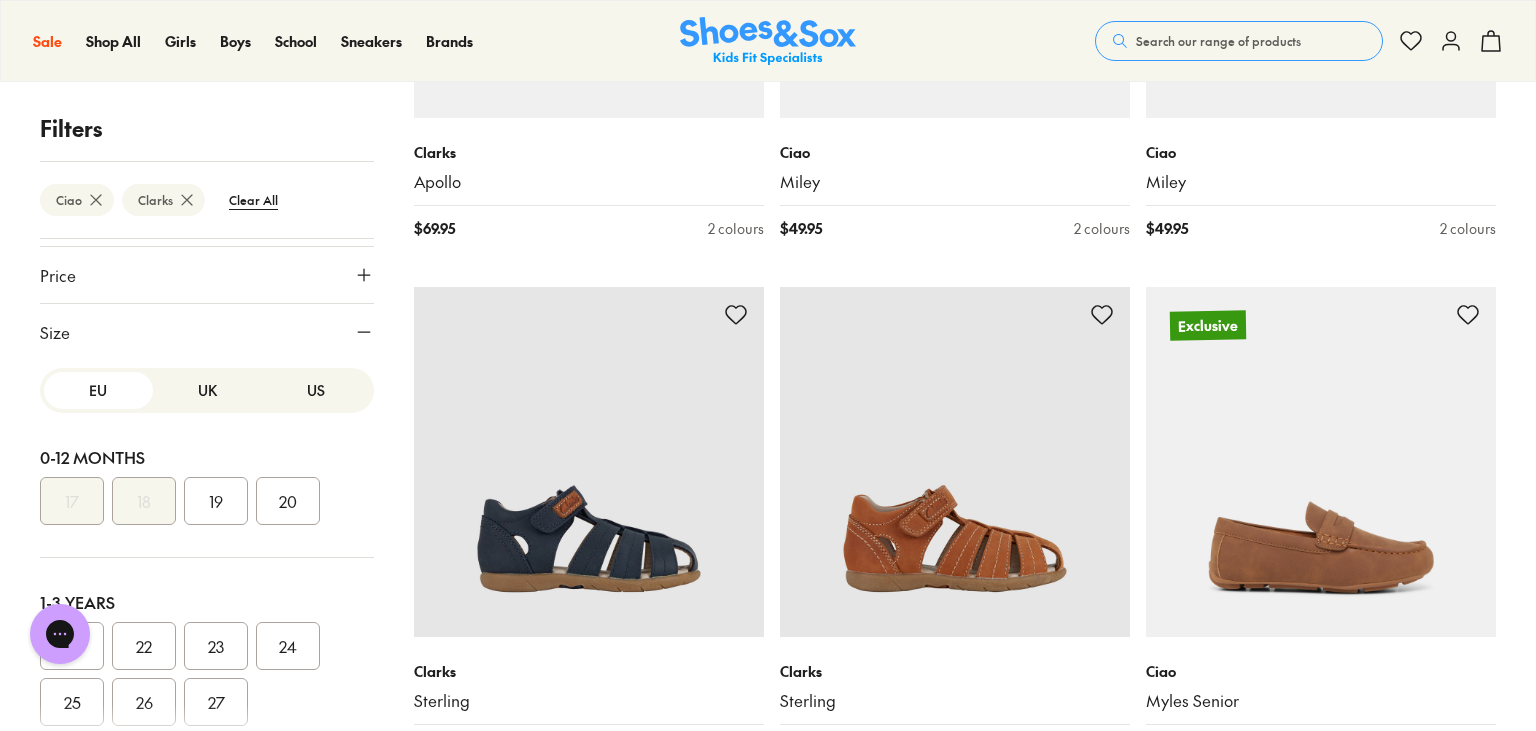 scroll, scrollTop: 672, scrollLeft: 0, axis: vertical 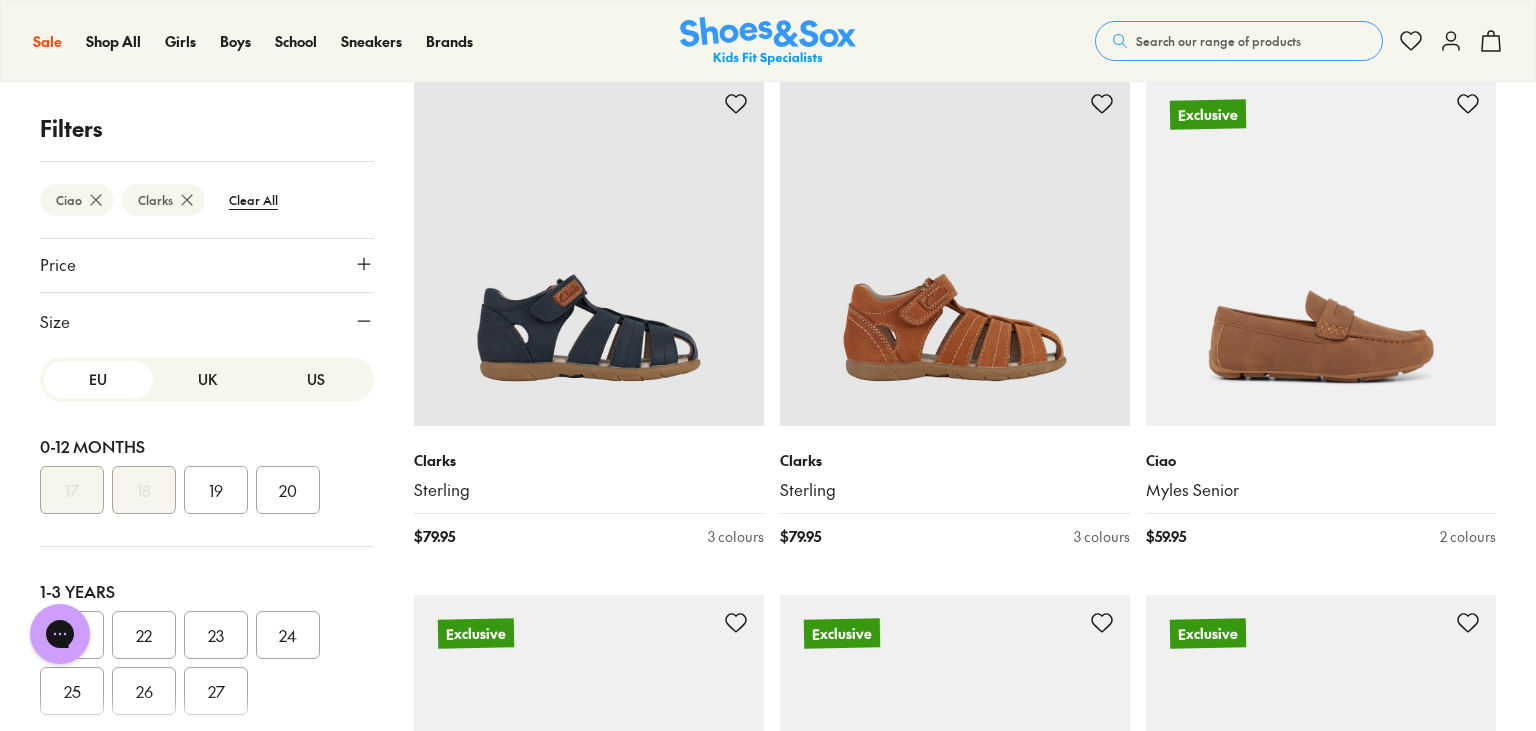 click on "UK" at bounding box center [207, 379] 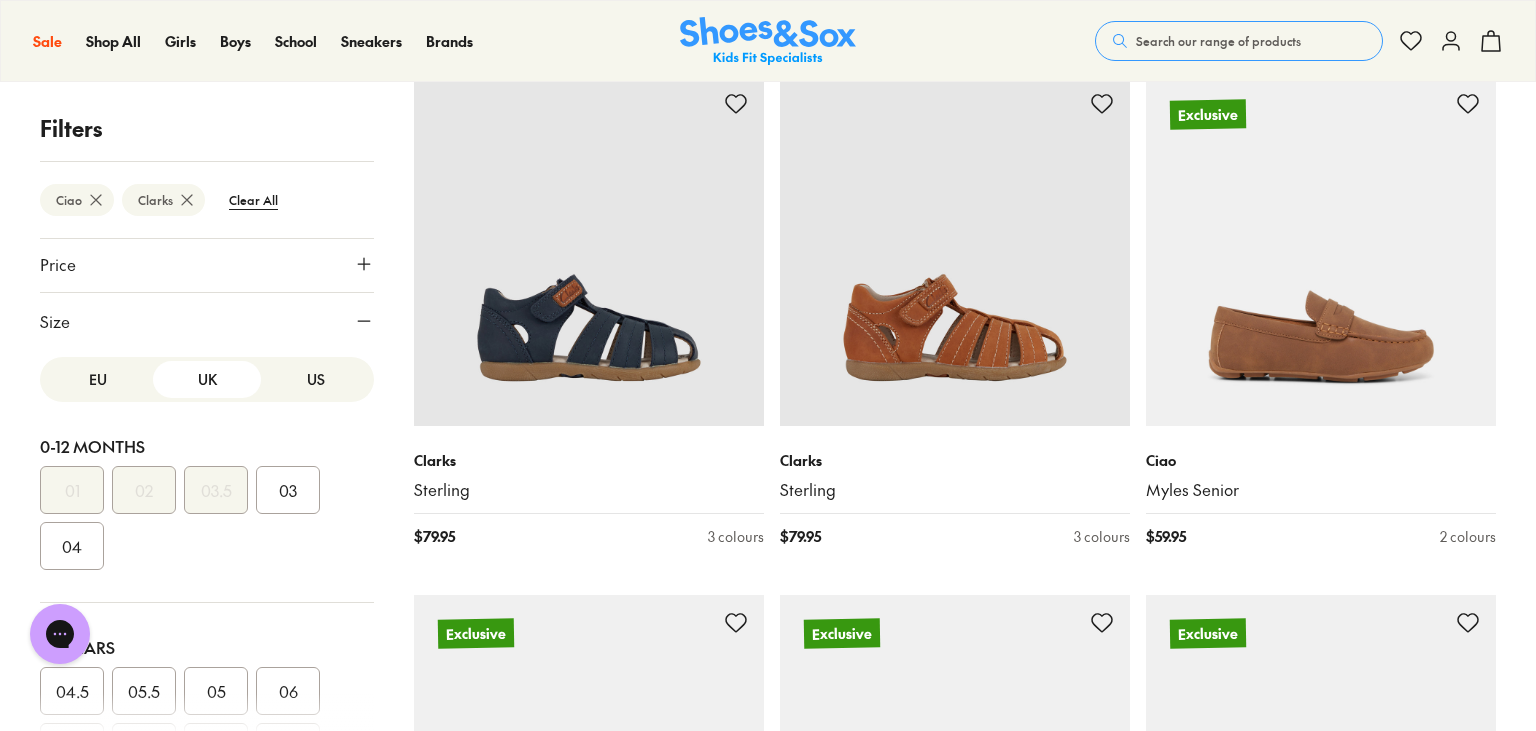 scroll, scrollTop: 833, scrollLeft: 0, axis: vertical 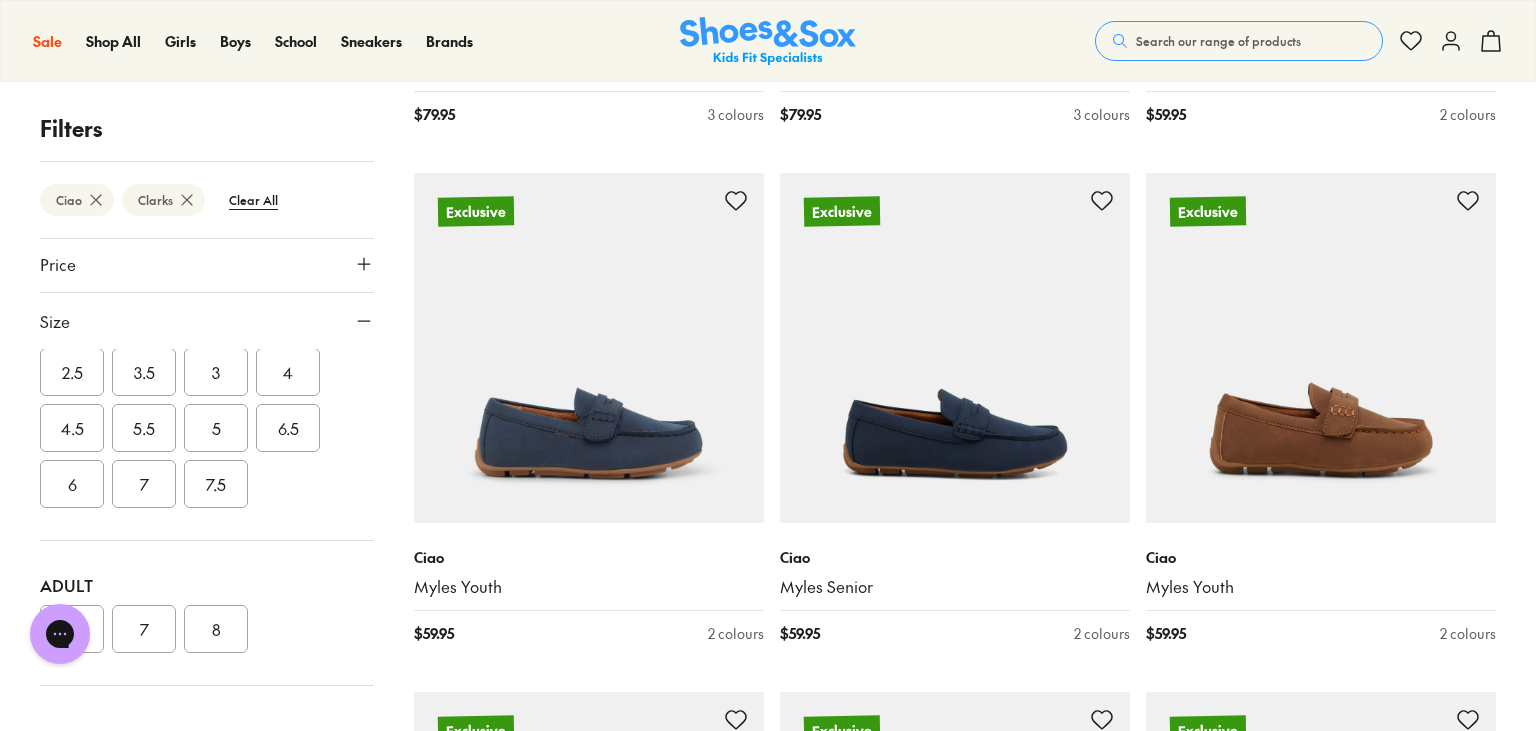 click on "6" at bounding box center [72, 484] 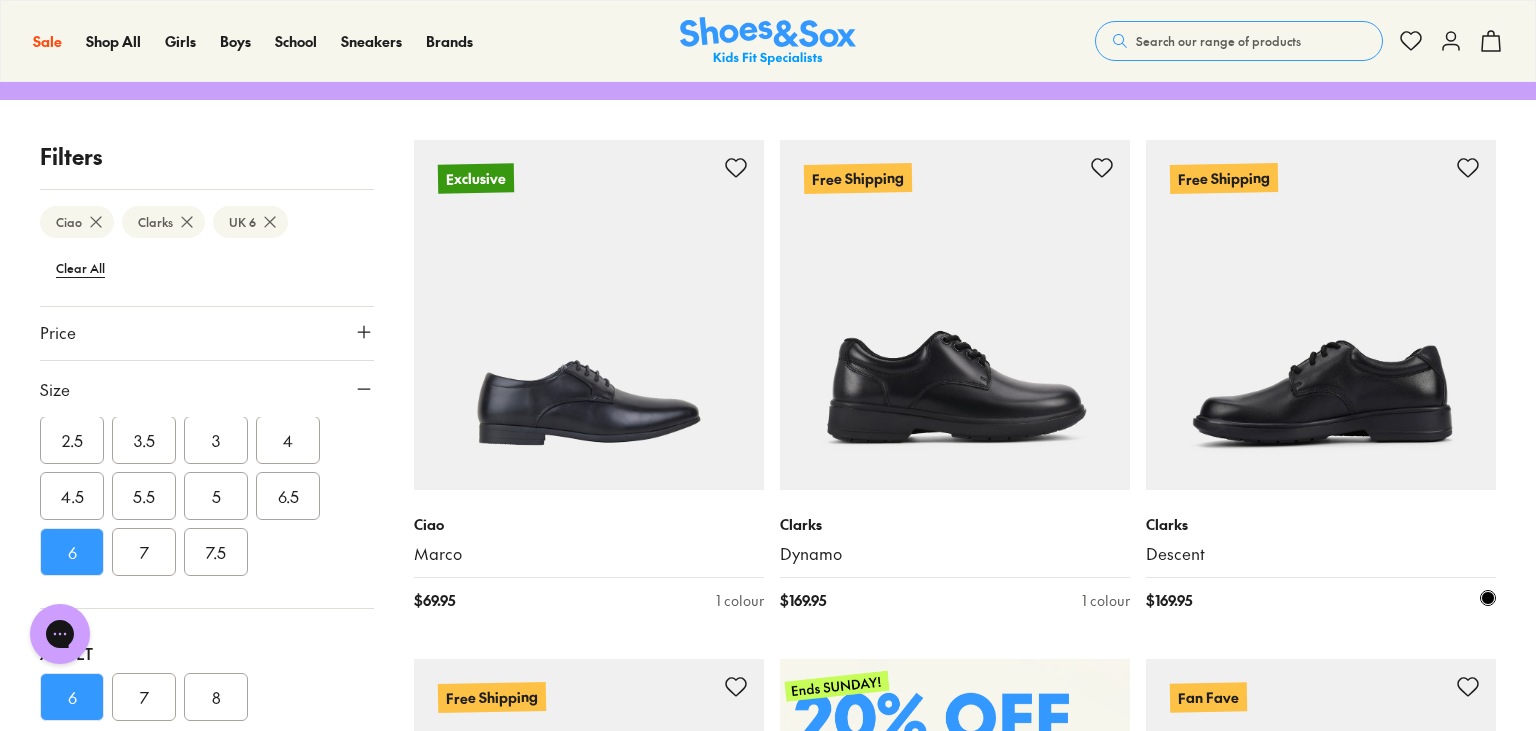 scroll, scrollTop: 832, scrollLeft: 0, axis: vertical 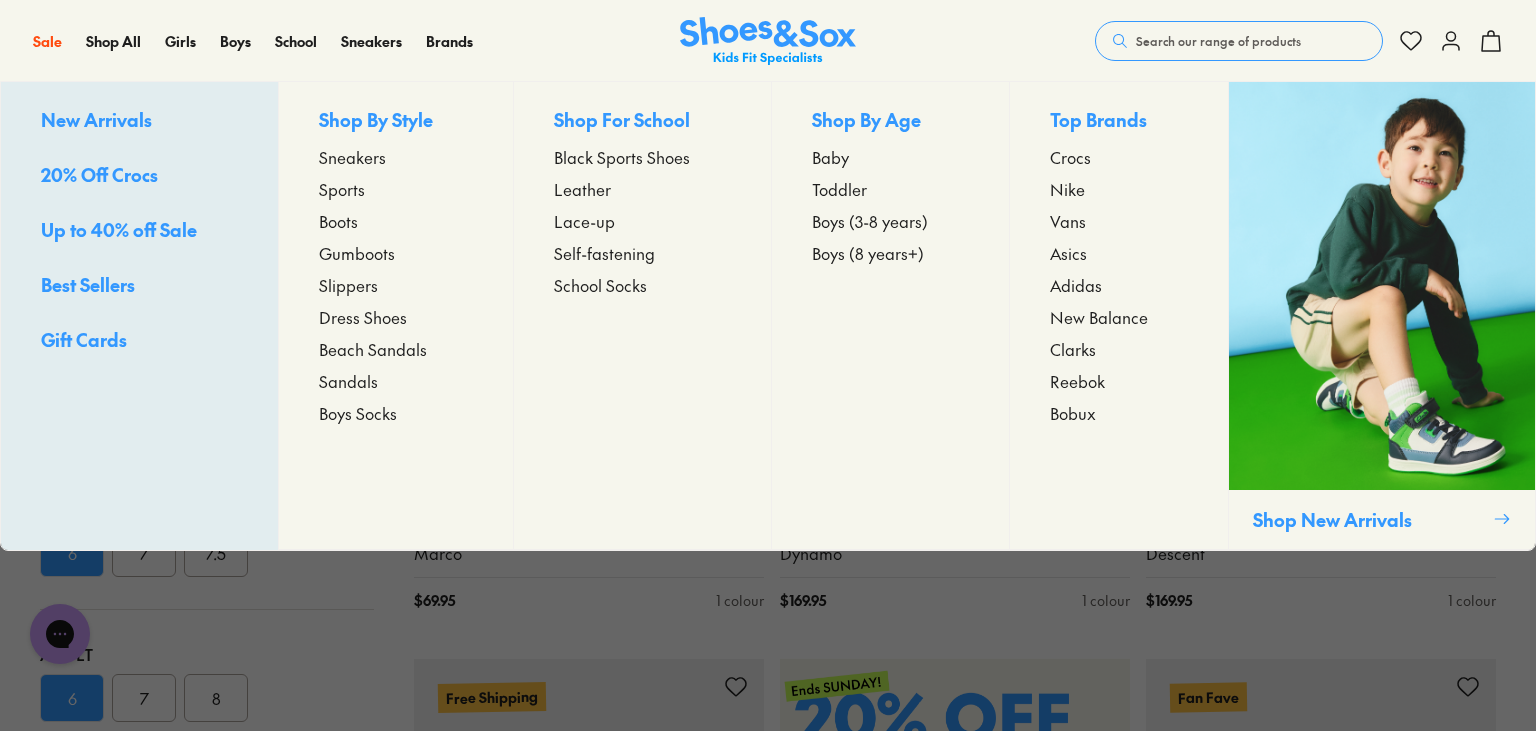 drag, startPoint x: 352, startPoint y: 321, endPoint x: 274, endPoint y: 322, distance: 78.00641 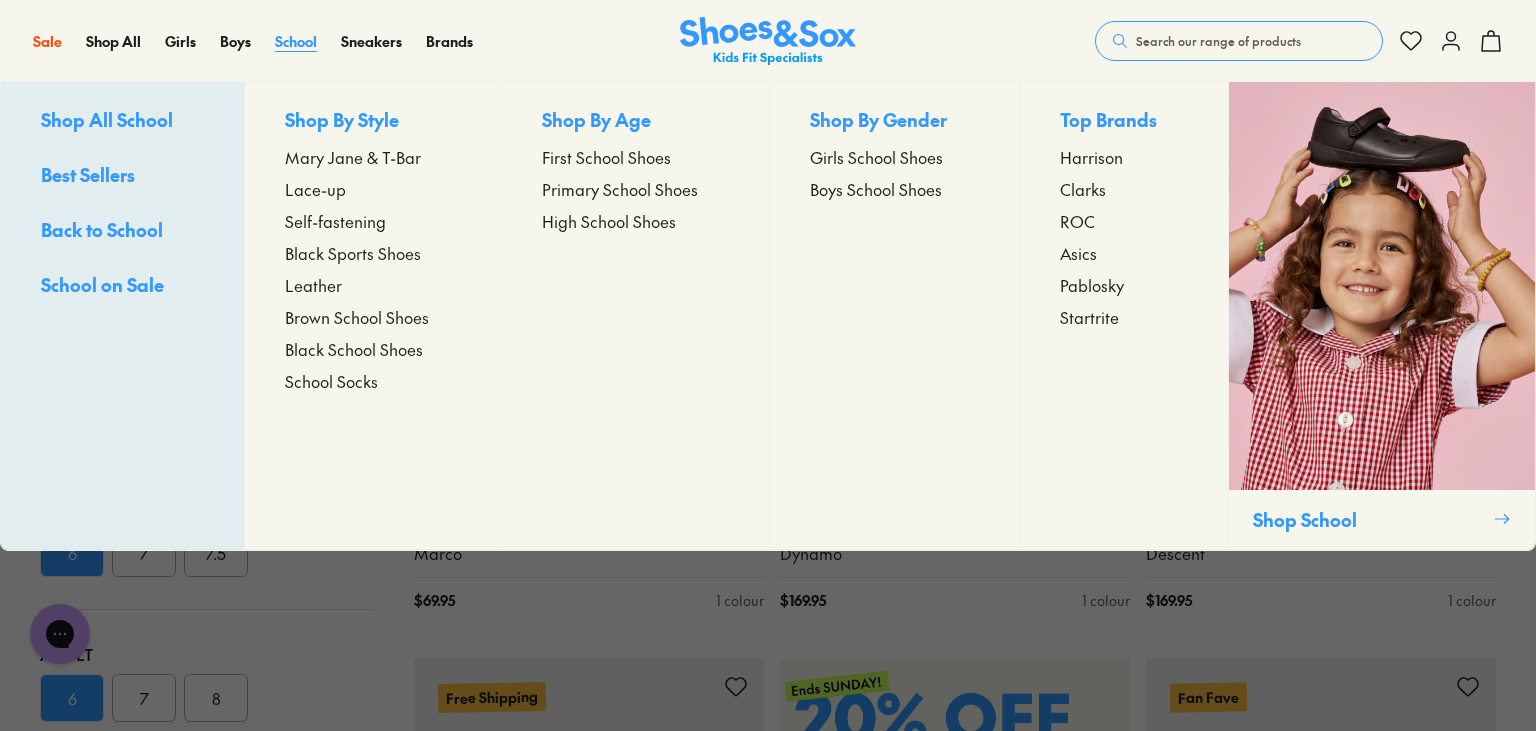 click on "School" at bounding box center (296, 41) 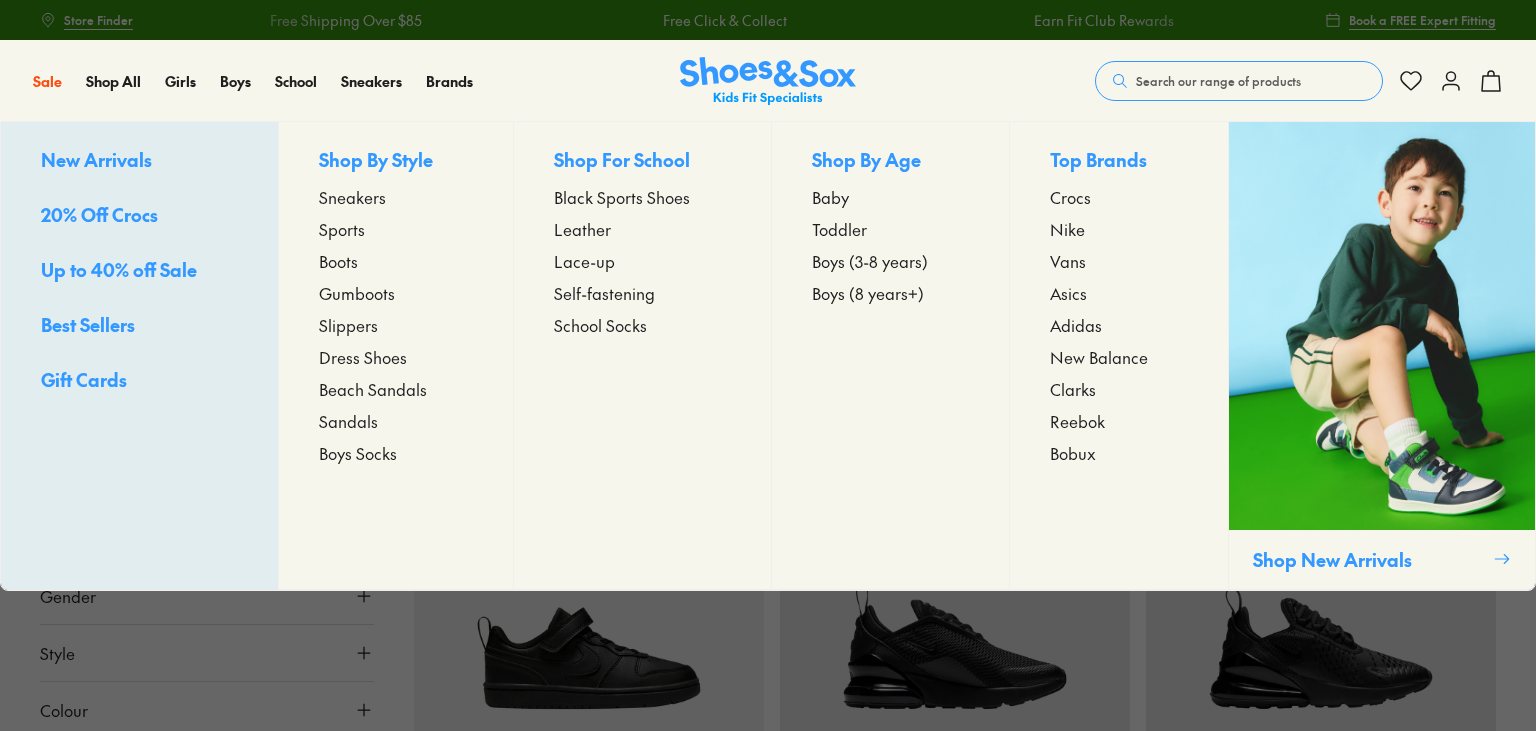scroll, scrollTop: 0, scrollLeft: 0, axis: both 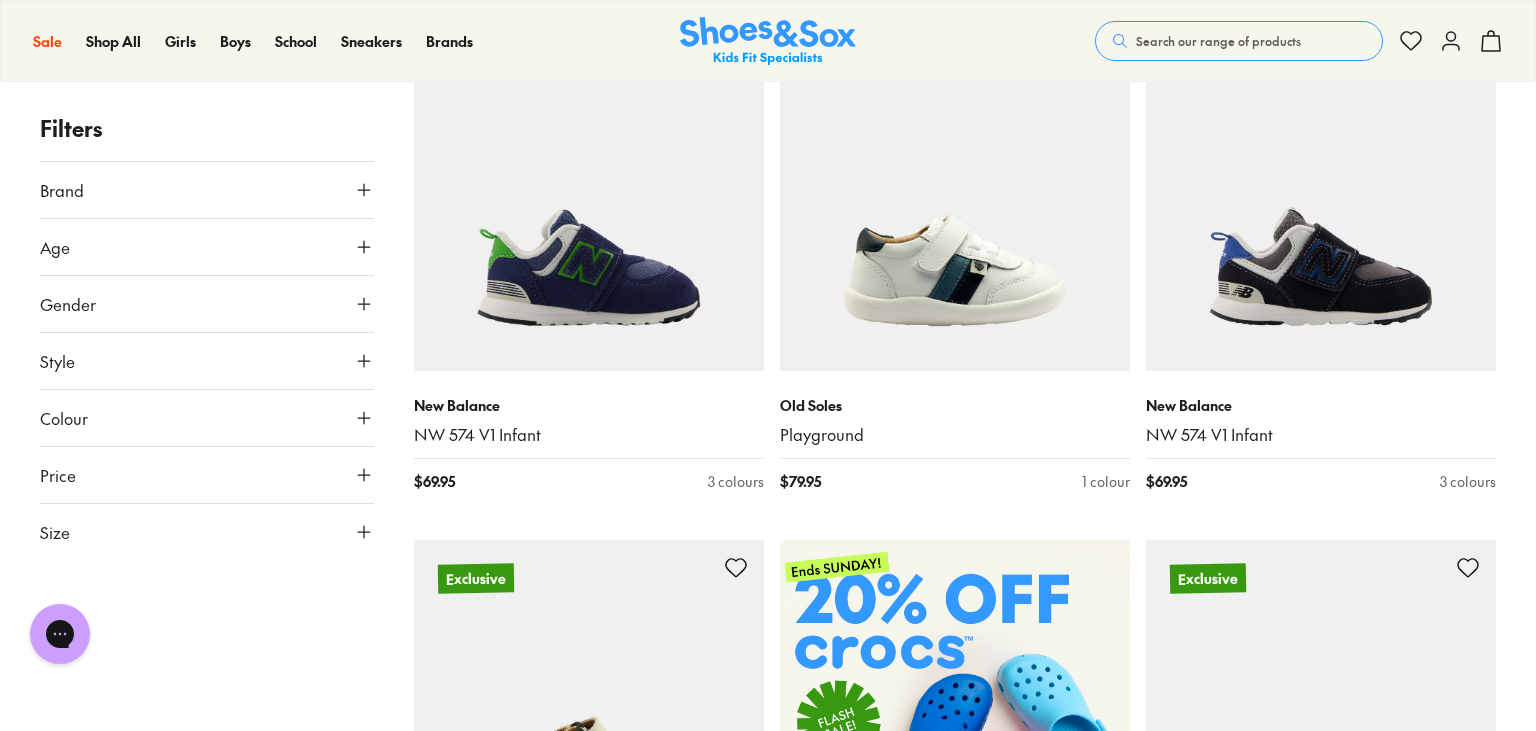 click 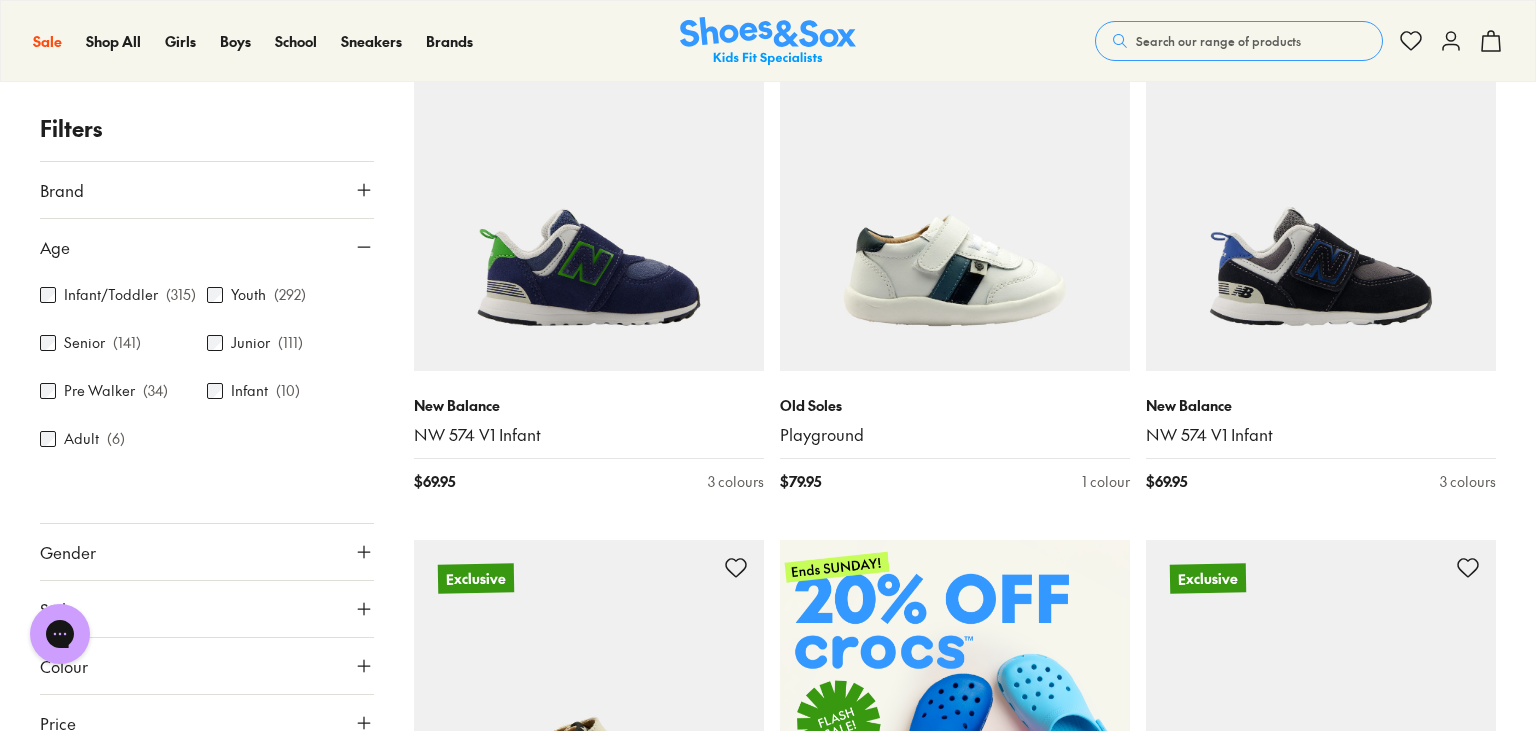 click 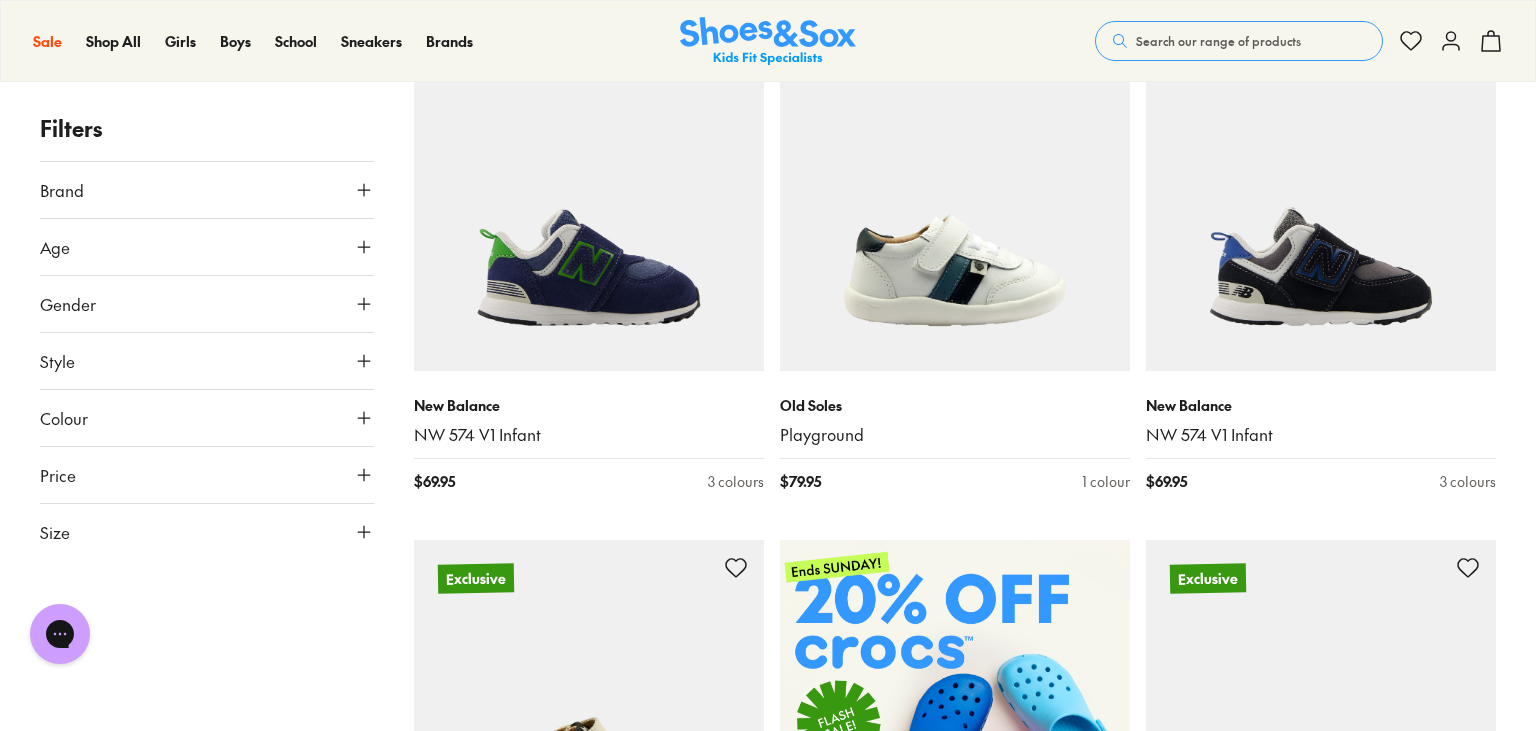 click 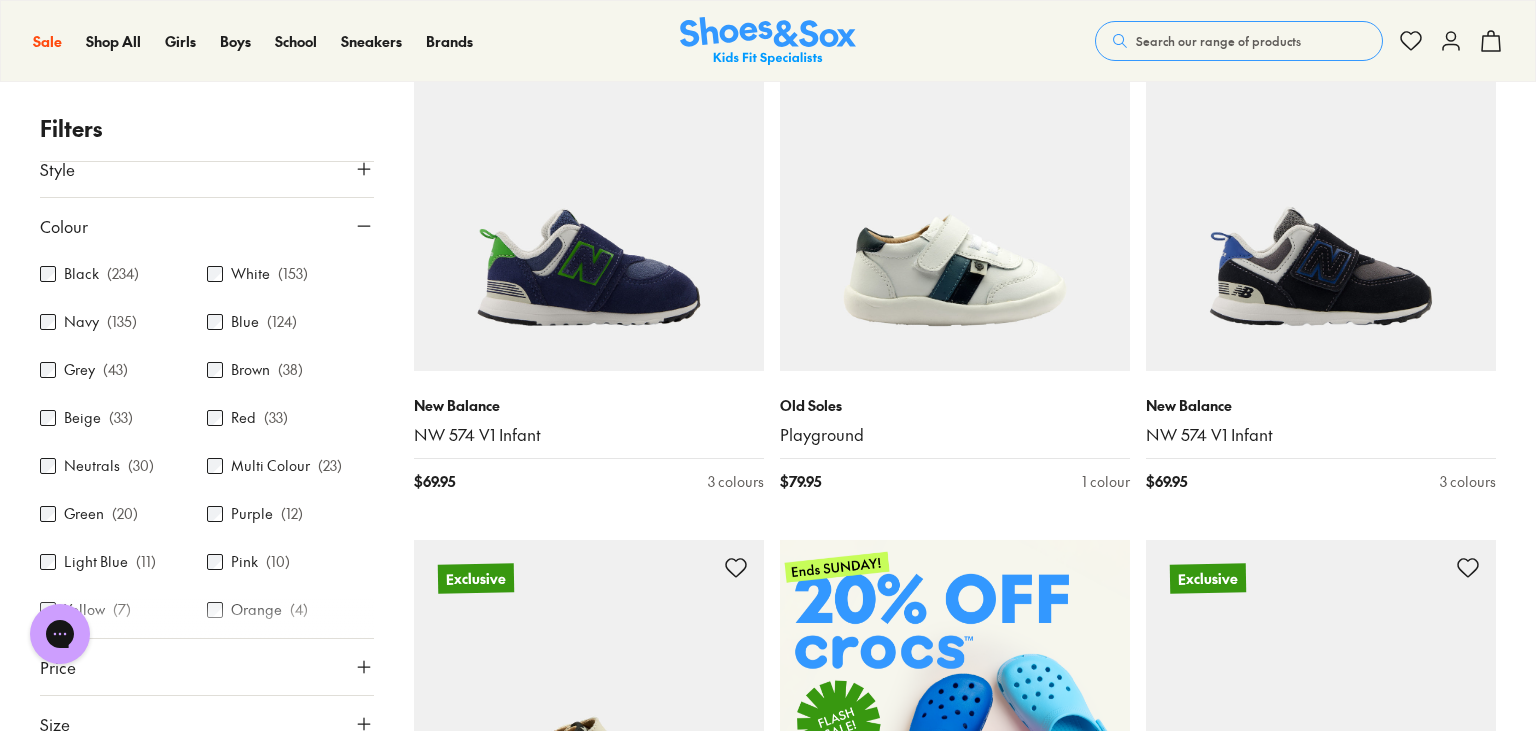 scroll, scrollTop: 211, scrollLeft: 0, axis: vertical 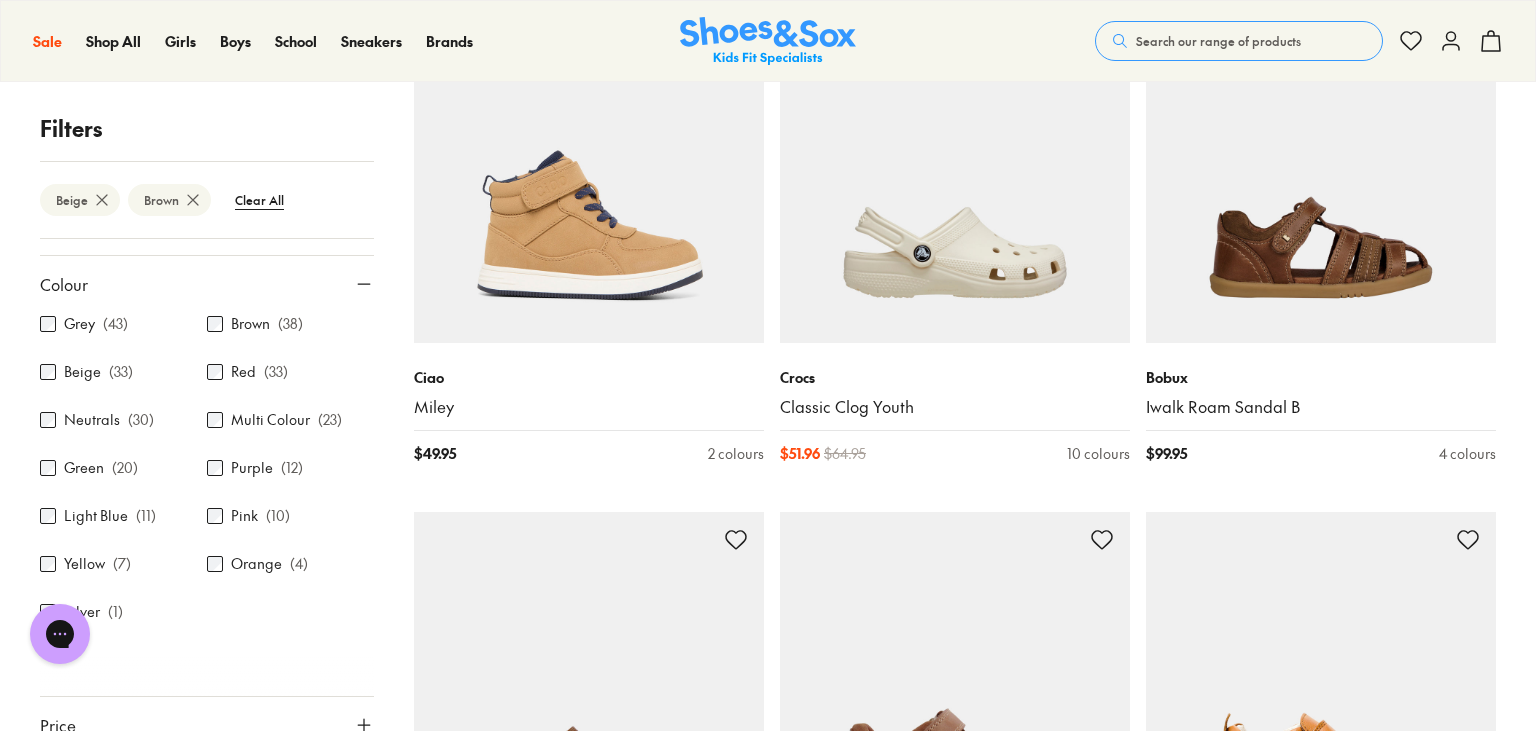 click on "Filters Beige Brown Clear All Brand Adidas Originals Adidas Performance Asics Birkenstock ( 3 ) Bobux ( 20 ) Camper ( 1 ) Ciao ( 5 ) Clarks ( 17 ) Converse ( 1 ) Crocs ( 5 ) Happy Socks Harrison ( 3 ) Jett Jones Kicks Native New Balance ( 2 ) Nike ( 1 ) Old Soles ( 8 ) Pablosky Puma Reebok ( 4 ) Roc Saltwater Sandals Shoes & Sox Skechers Startrite Surefit ( 1 ) Teva Vans Age Infant/Toddler ( 29 ) Youth ( 21 ) Senior ( 3 ) Junior ( 13 ) Pre Walker ( 4 ) Infant ( 1 ) Adult Gender All Boys Unisex Style Sneakers ( 12 ) Sport ( 3 ) Sandals ( 13 ) Beach Sandals ( 5 ) Boots ( 25 ) Accessories School ( 6 ) Prewalker ( 4 ) Shoes ( 2 ) Gumboots Slippers ( 1 ) Colour Black ( 234 ) White ( 153 ) Navy ( 135 ) Blue ( 124 ) Grey ( 43 ) Brown ( 38 ) Beige ( 33 ) Red ( 33 ) Neutrals ( 30 ) Multi Colour ( 23 ) Green ( 20 ) Purple ( 12 ) Light Blue ( 11 ) Pink ( 10 ) Yellow ( 7 ) Orange ( 4 ) Silver ( 1 ) Price Min $ 5 Max $ 200 Size EU UK US 0-12 Months 17 18 19 20 1-3 Years 21 22 23 24 25 26 27 3-8 Years 28 29 30 31 32 33" at bounding box center (768, 1279) 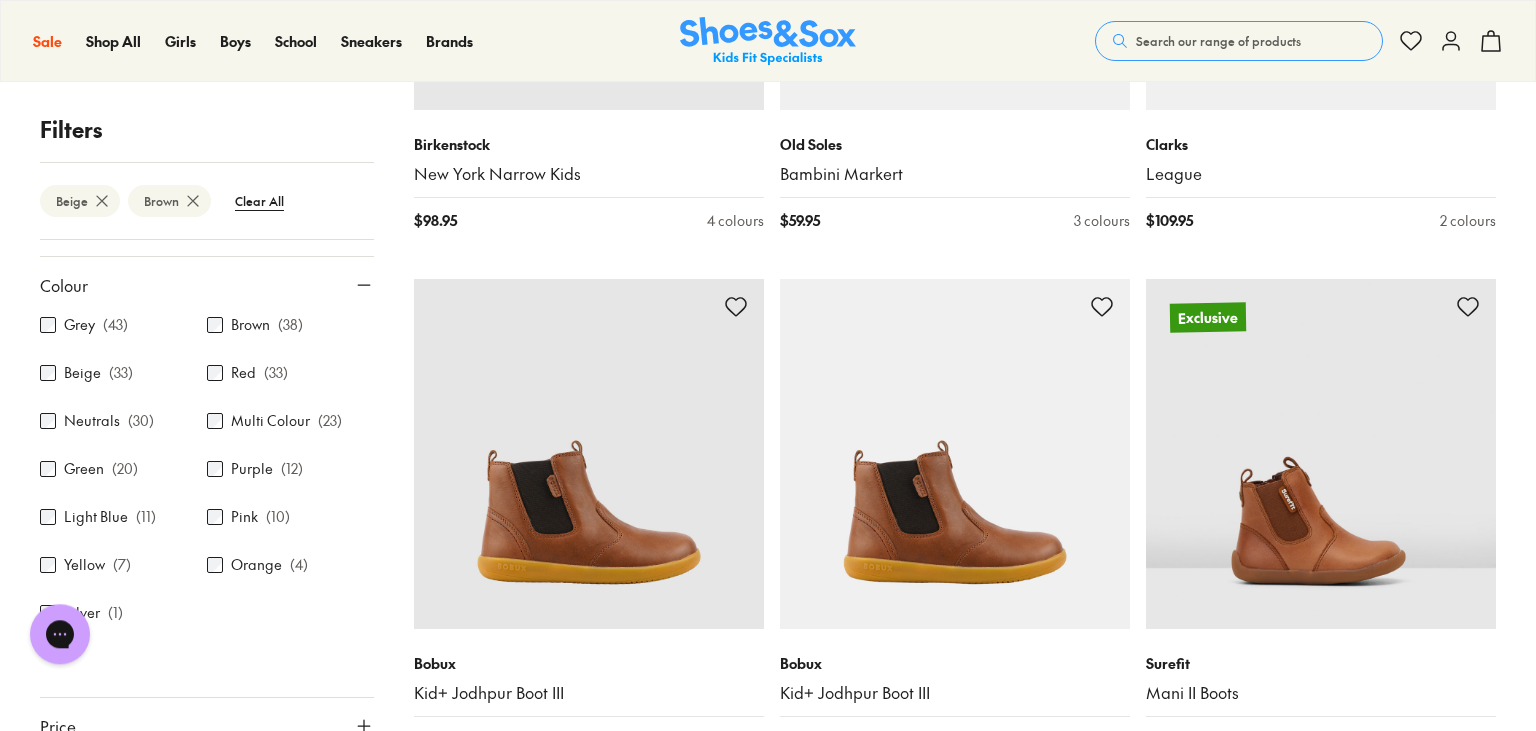 scroll, scrollTop: 3273, scrollLeft: 0, axis: vertical 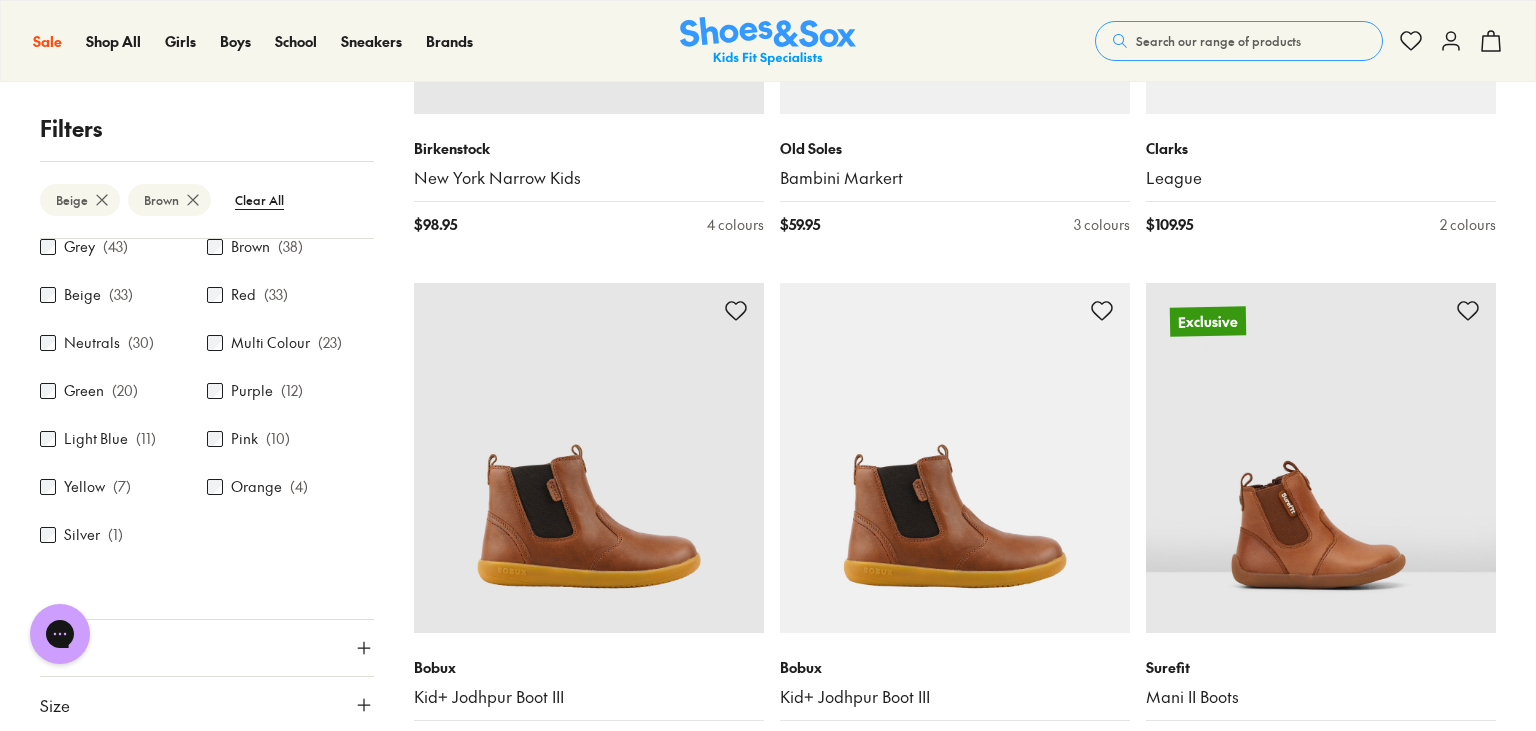 click on "Size" at bounding box center (207, 705) 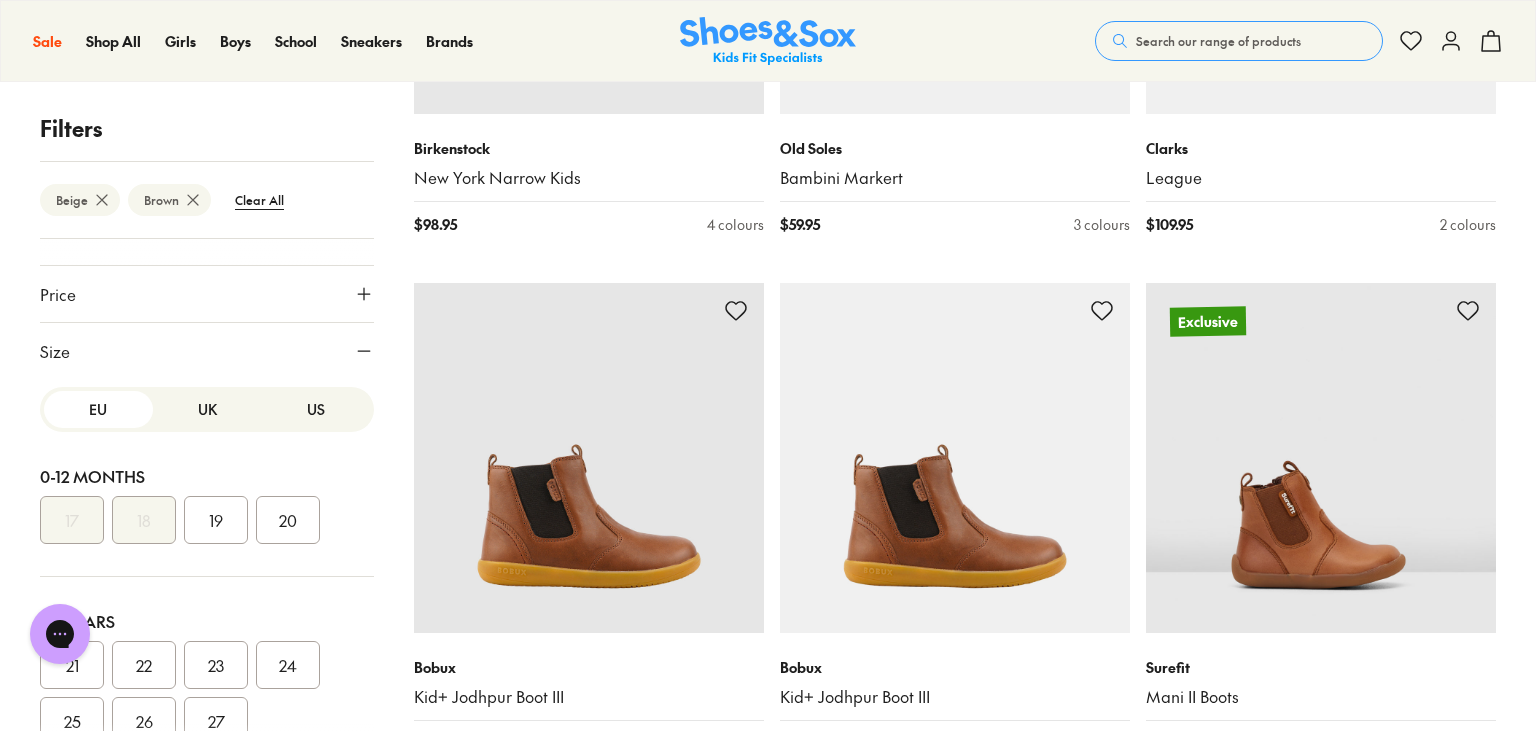 scroll, scrollTop: 672, scrollLeft: 0, axis: vertical 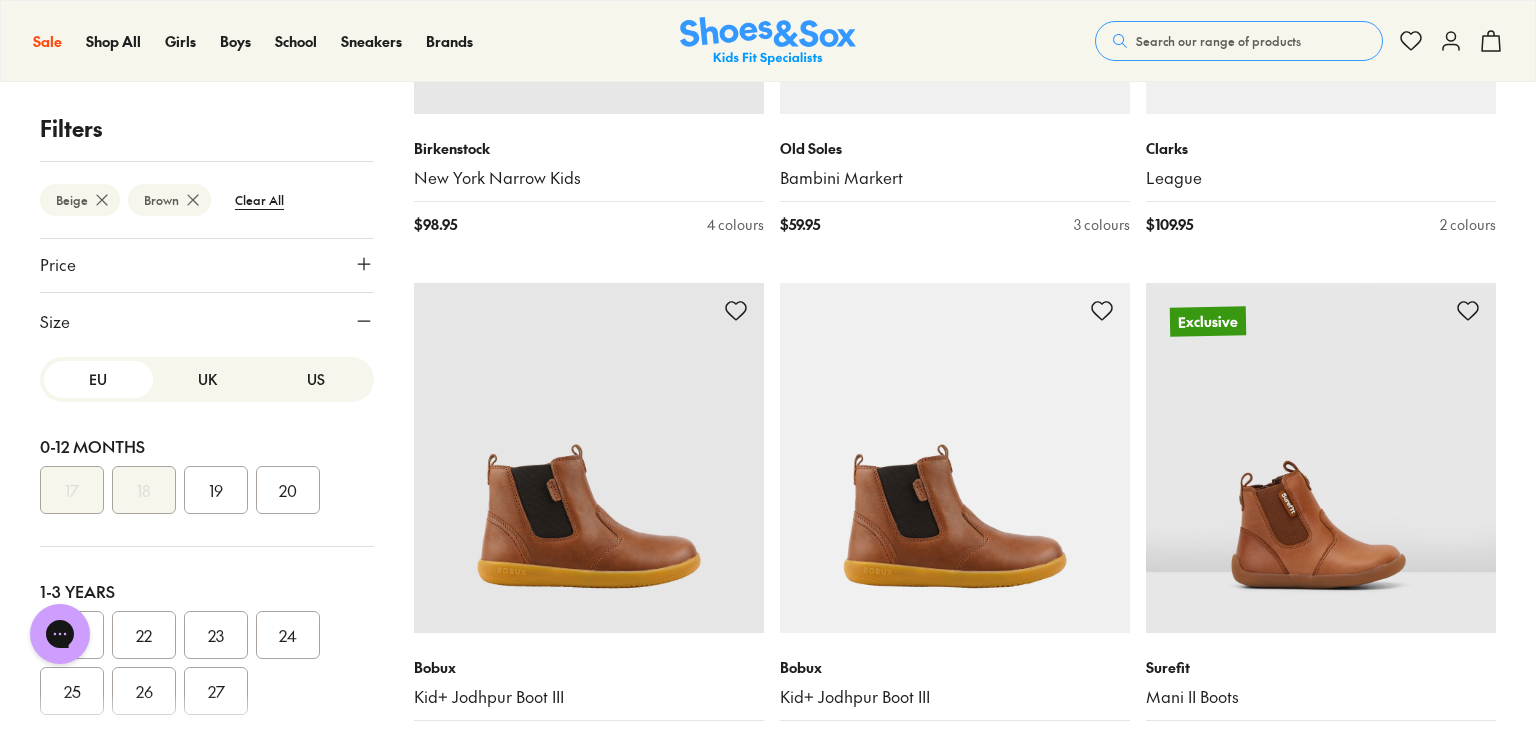 click on "UK" at bounding box center [207, 379] 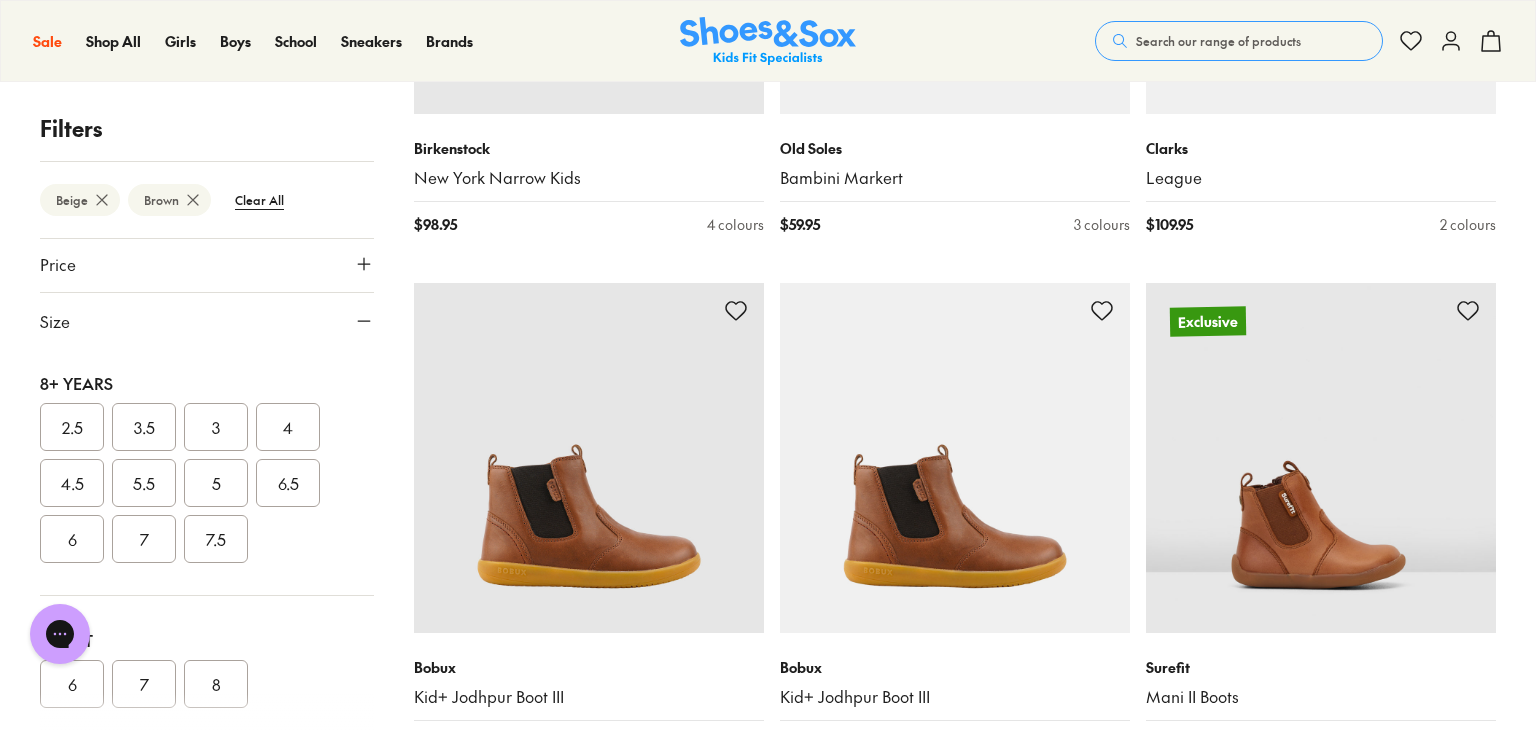 scroll, scrollTop: 833, scrollLeft: 0, axis: vertical 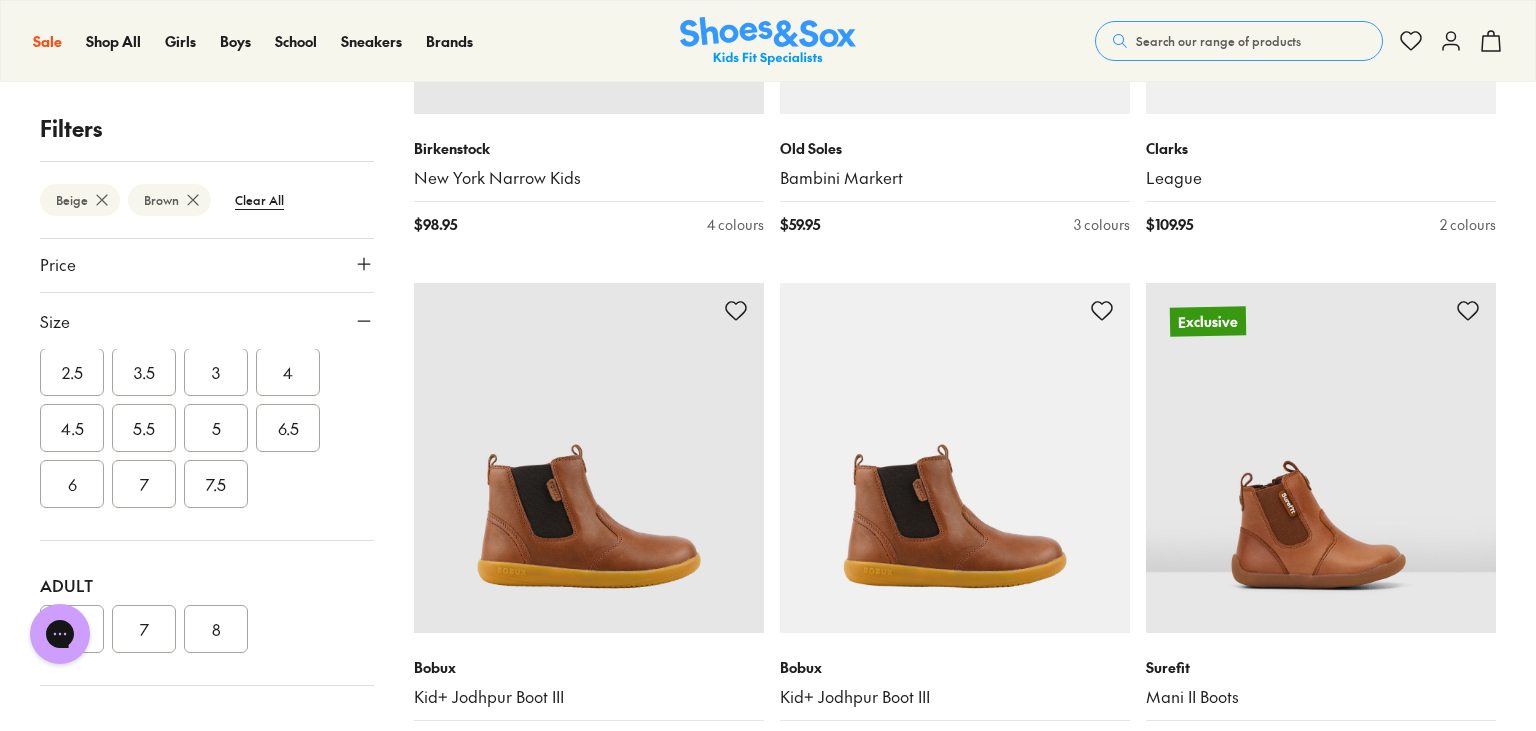 click on "6" at bounding box center [72, 484] 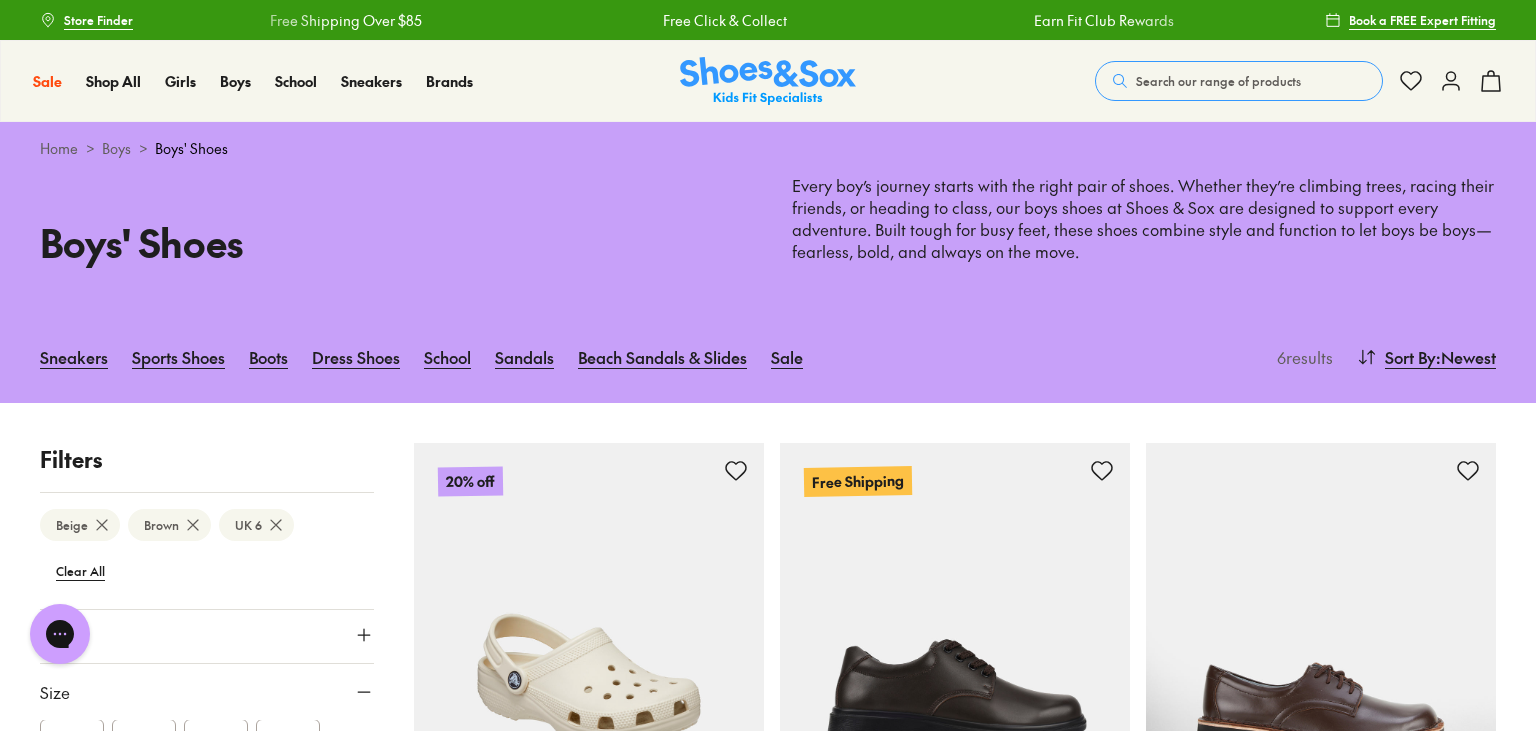 scroll, scrollTop: 269, scrollLeft: 0, axis: vertical 